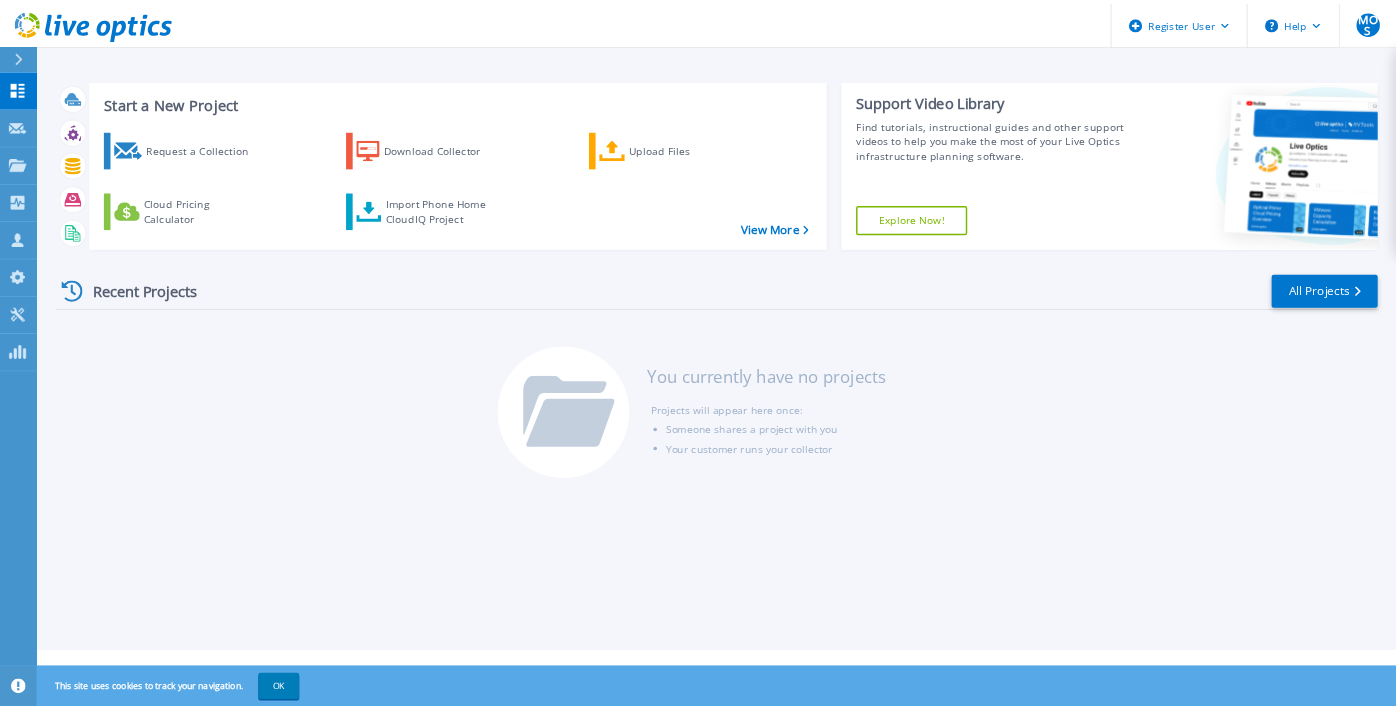 scroll, scrollTop: 0, scrollLeft: 0, axis: both 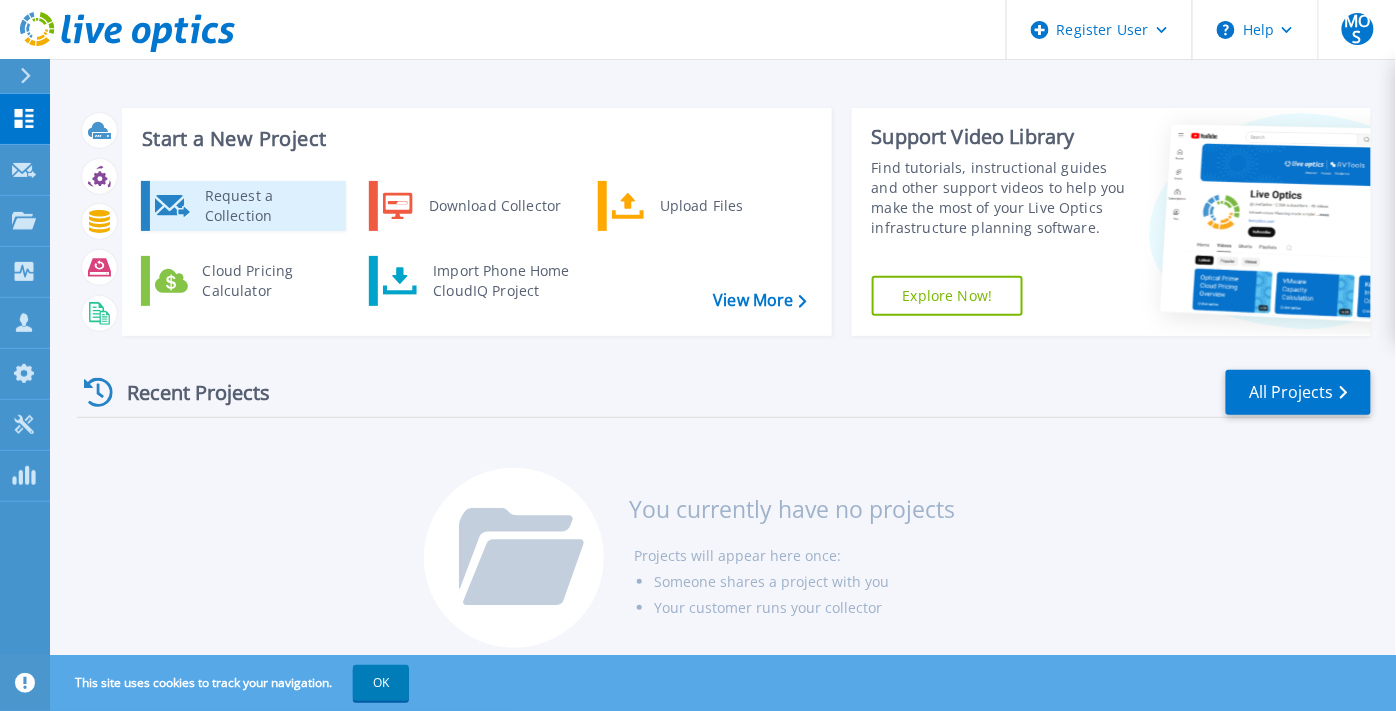 click on "Request a Collection" at bounding box center (268, 206) 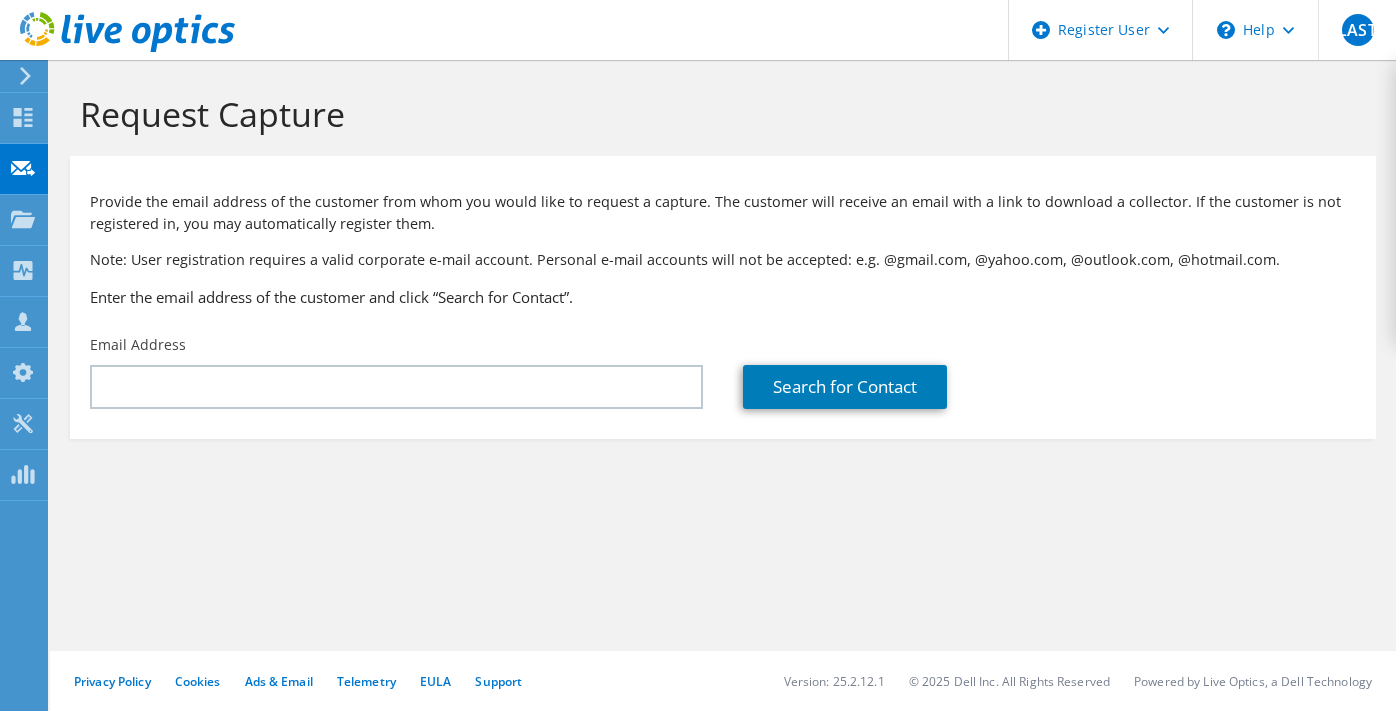 scroll, scrollTop: 0, scrollLeft: 0, axis: both 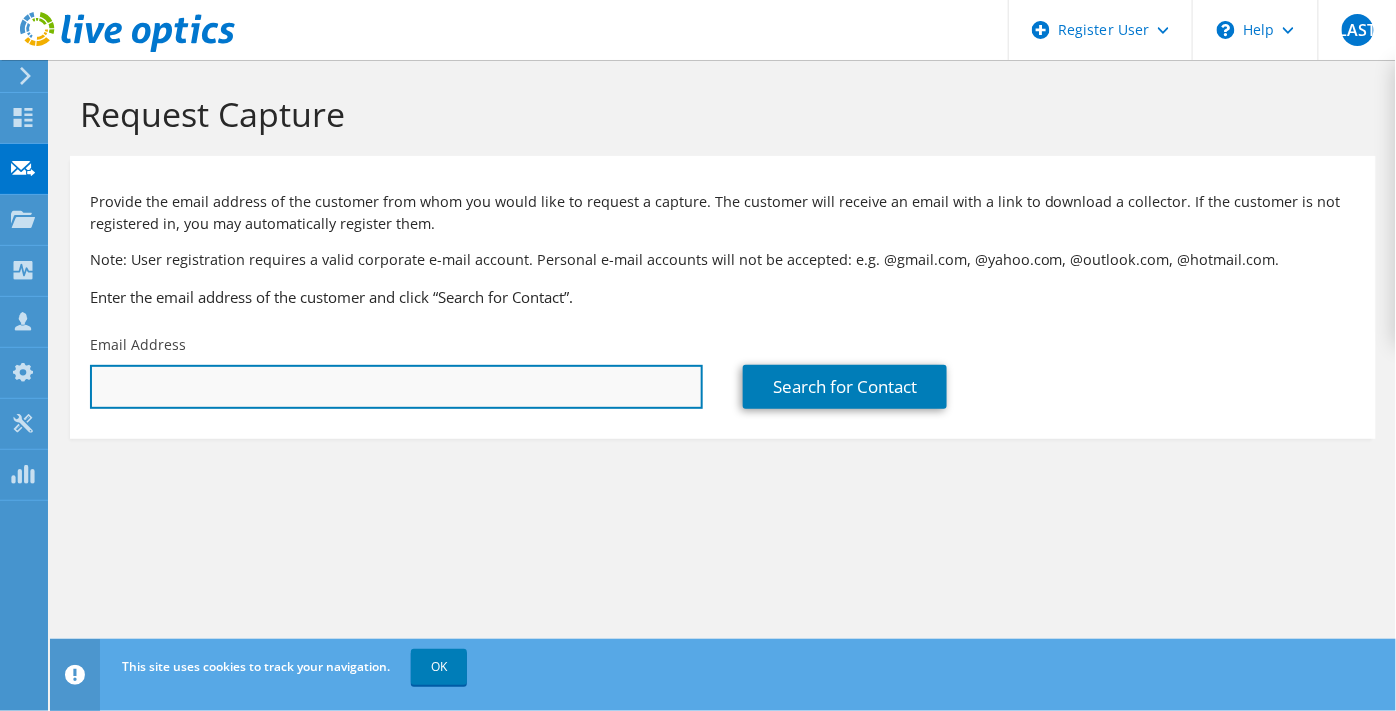 click at bounding box center (396, 387) 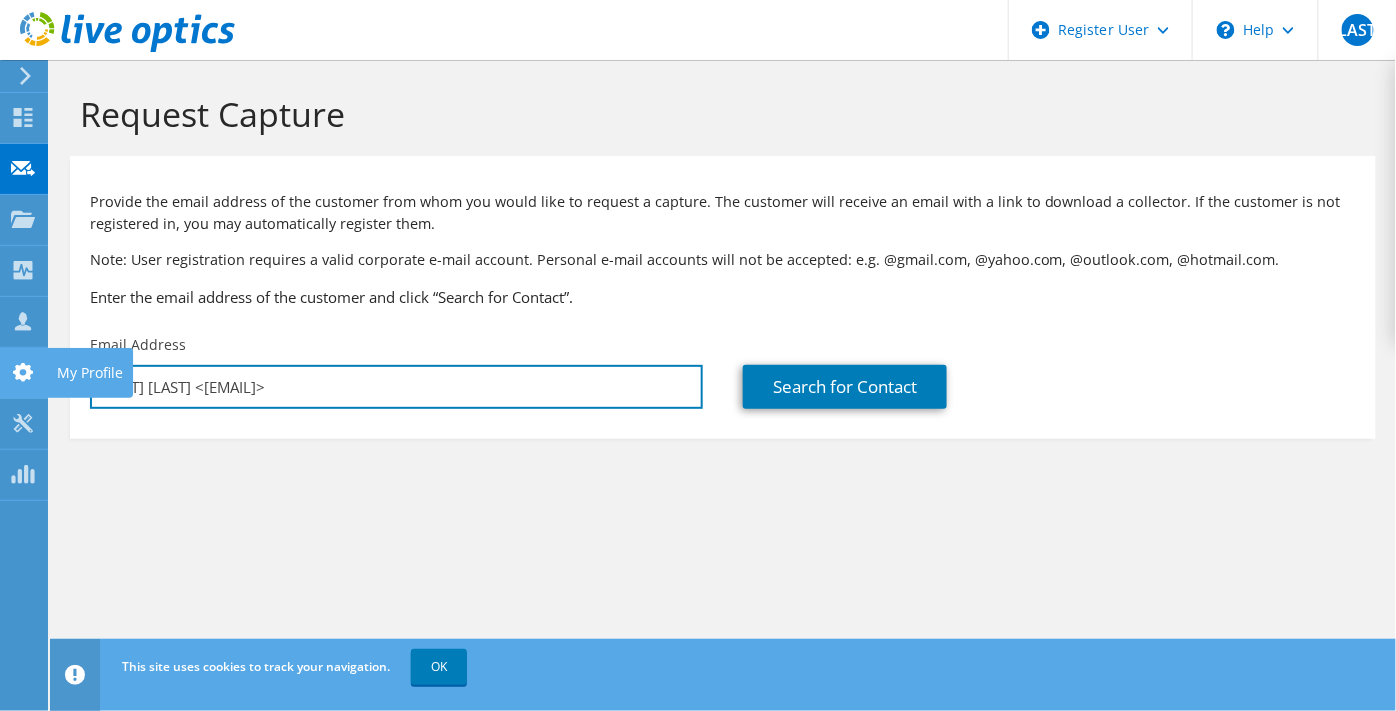 drag, startPoint x: 221, startPoint y: 391, endPoint x: 21, endPoint y: 396, distance: 200.06248 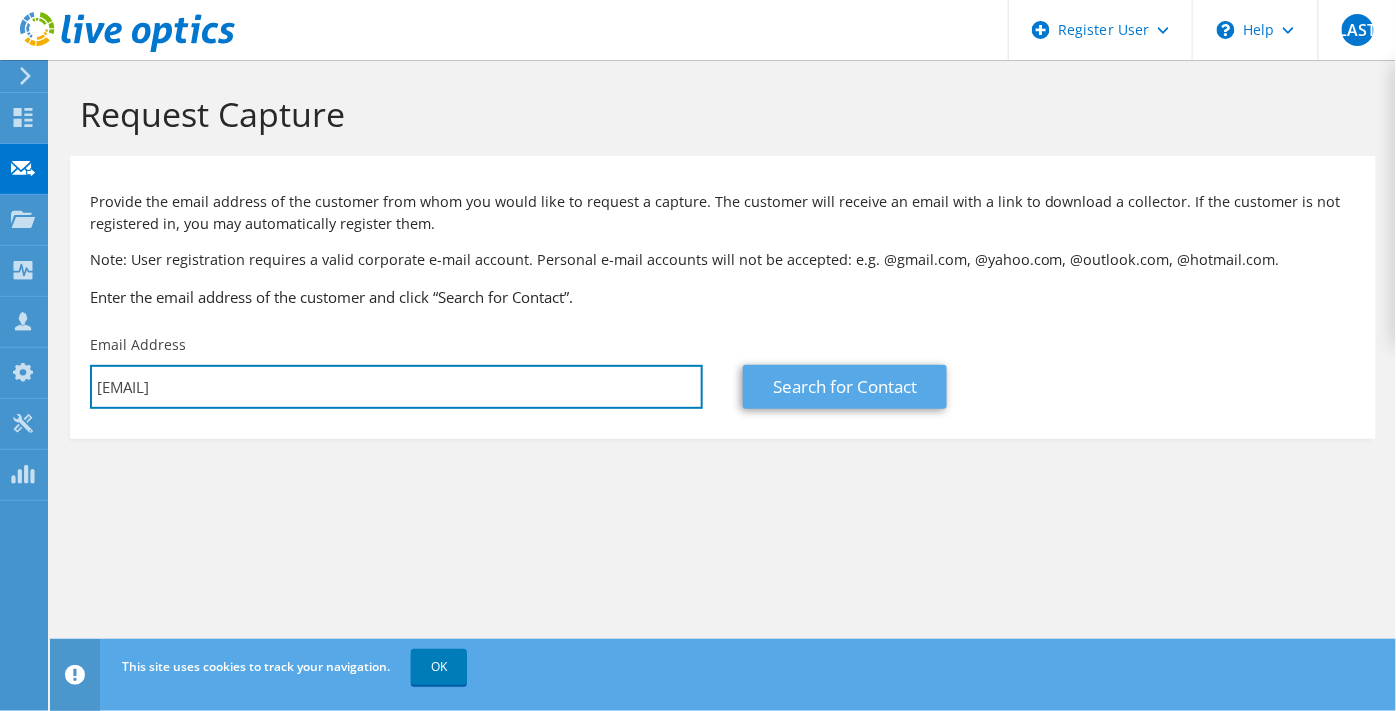 type on "[EMAIL]" 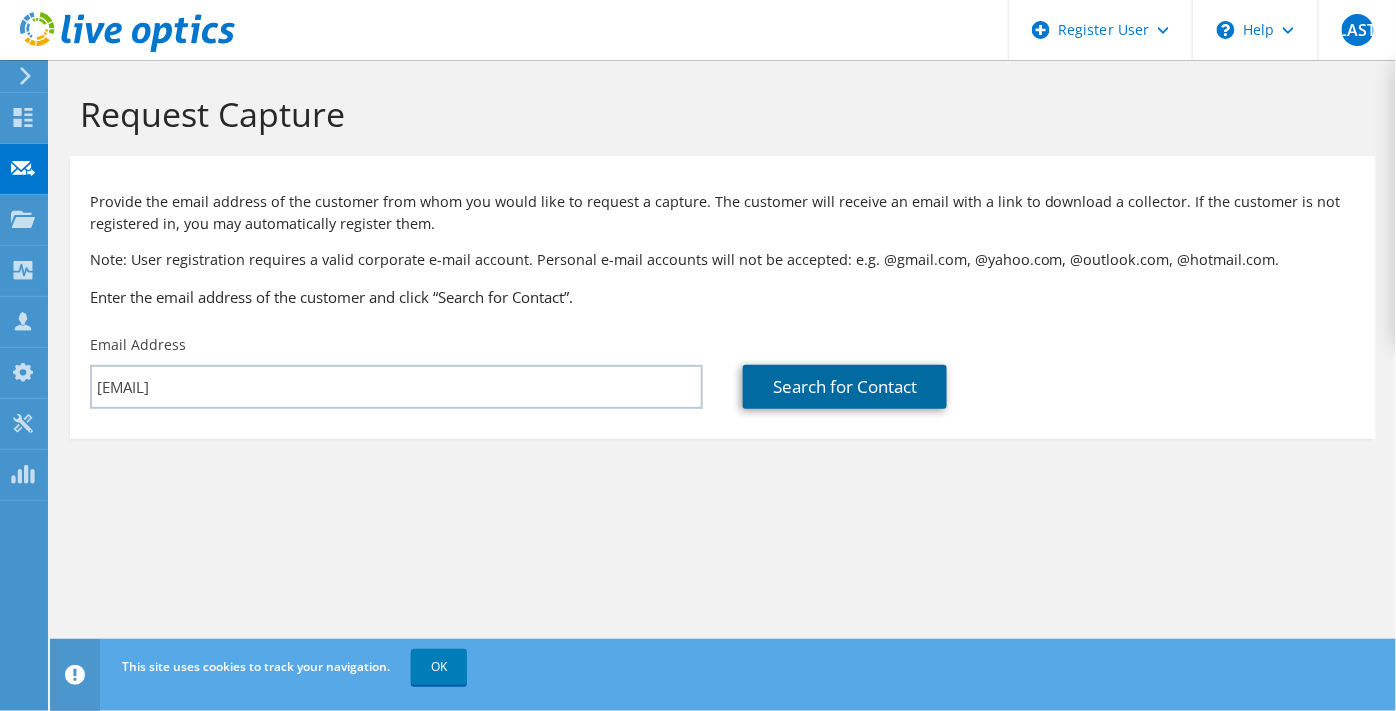 click on "Search for Contact" at bounding box center (845, 387) 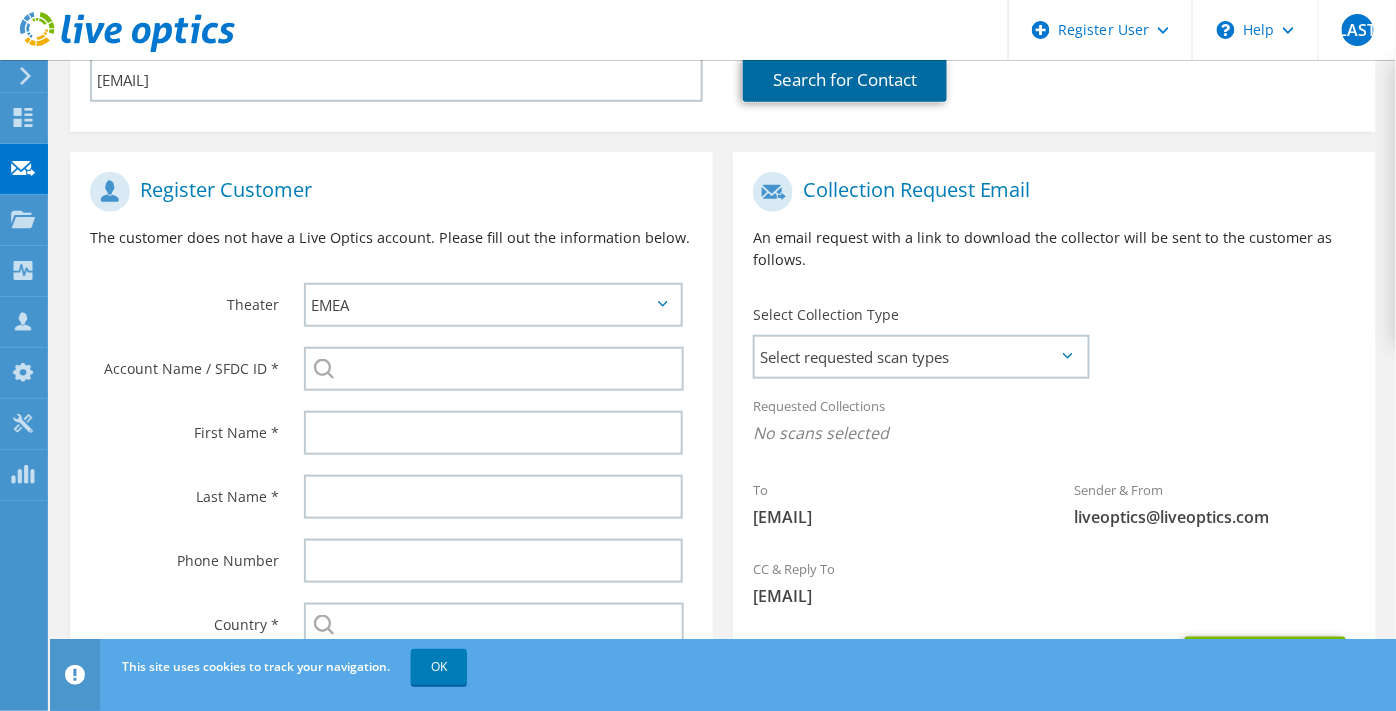 scroll, scrollTop: 333, scrollLeft: 0, axis: vertical 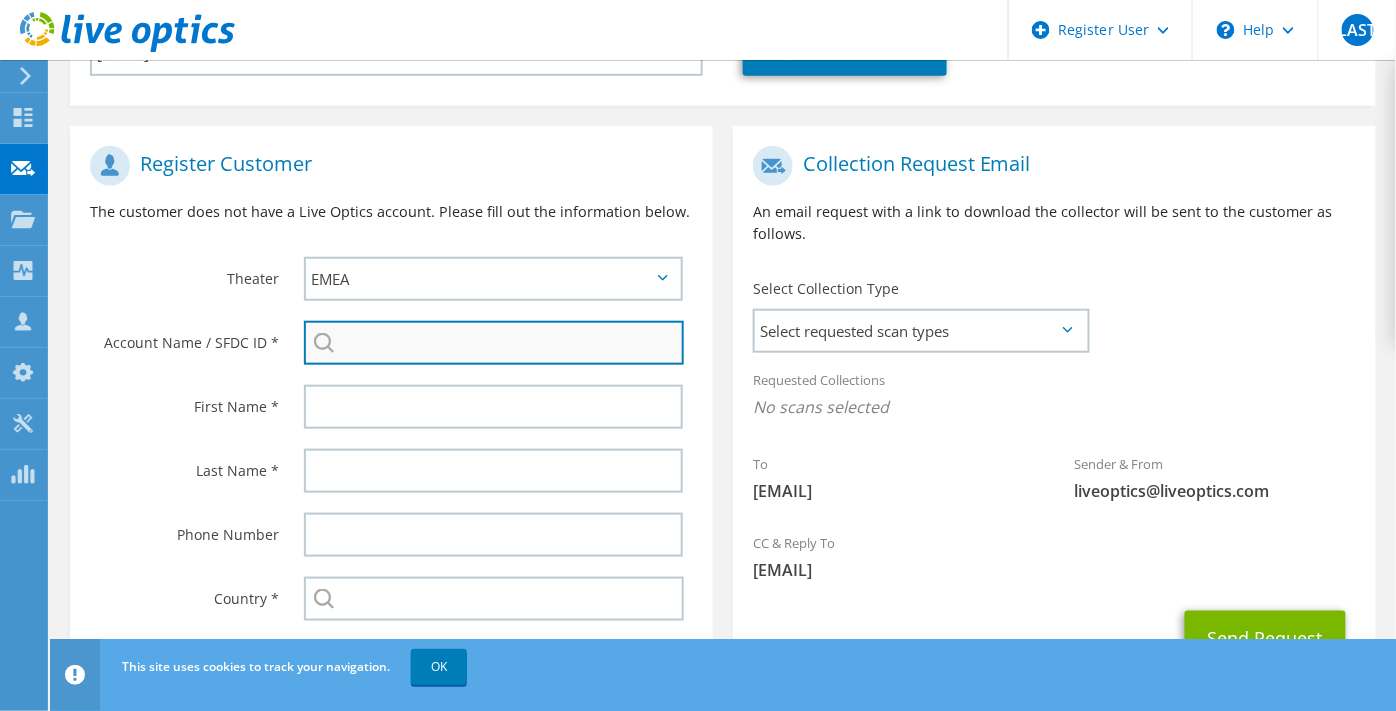 click at bounding box center [494, 343] 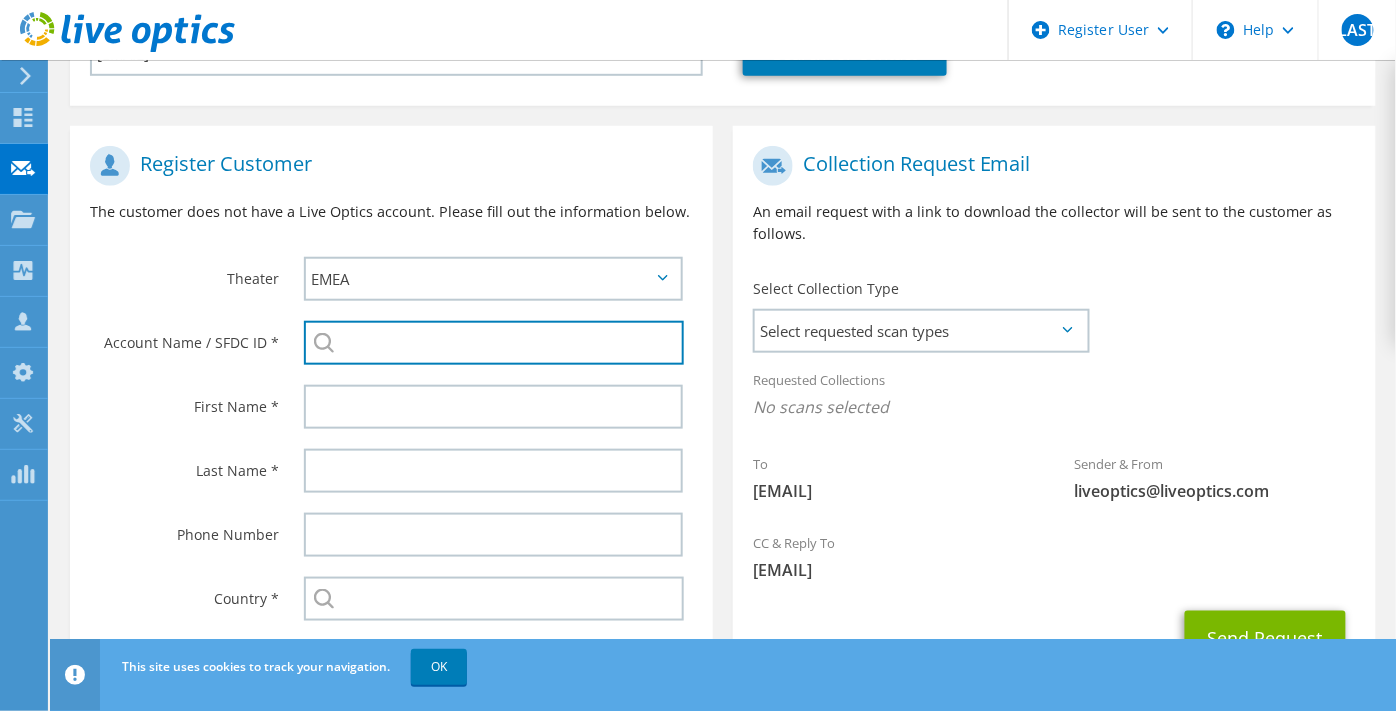 paste on "[NUMBER]" 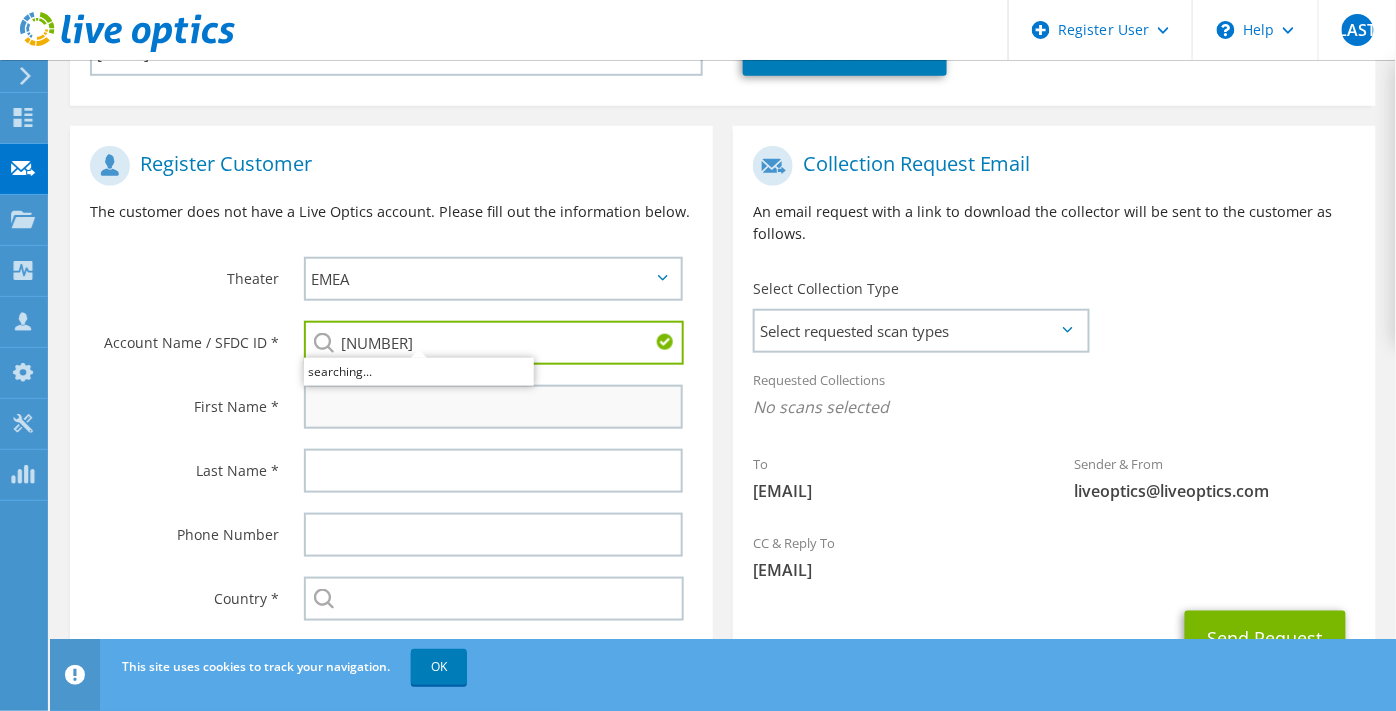 type on "[NUMBER]" 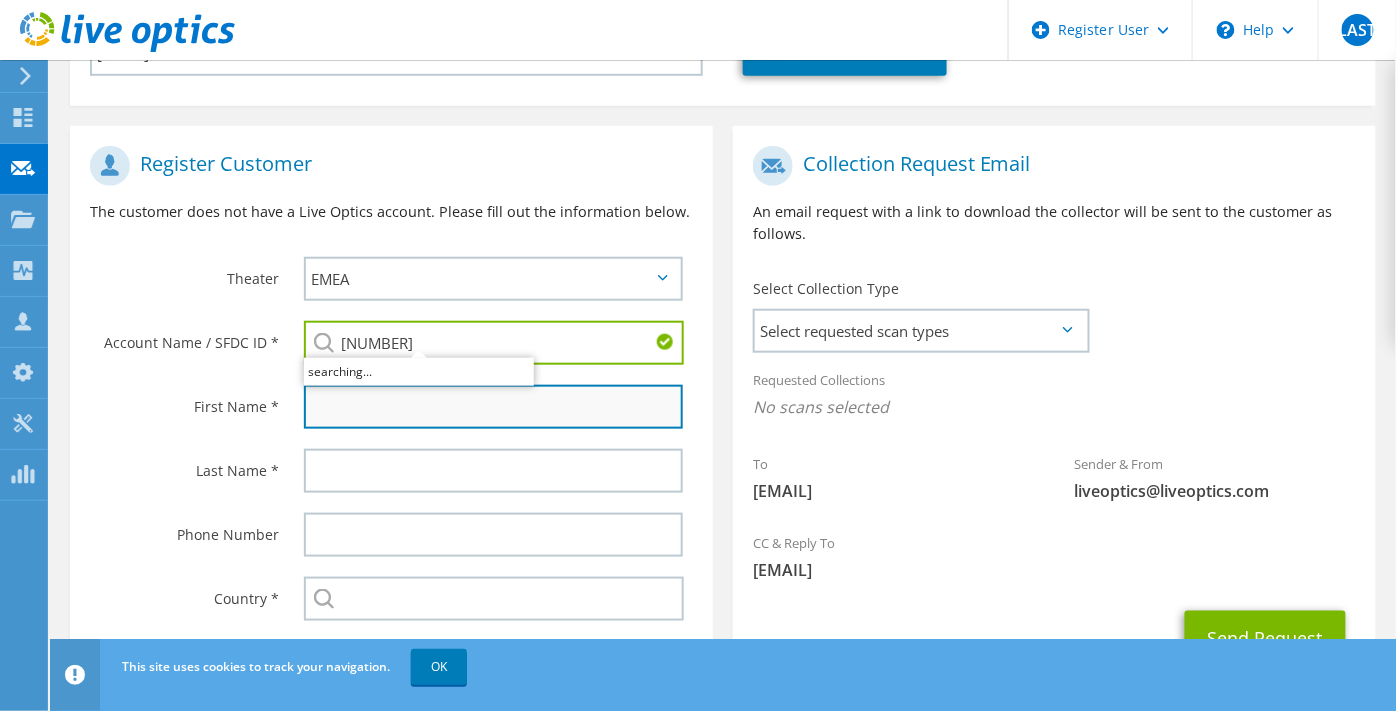 click at bounding box center (493, 407) 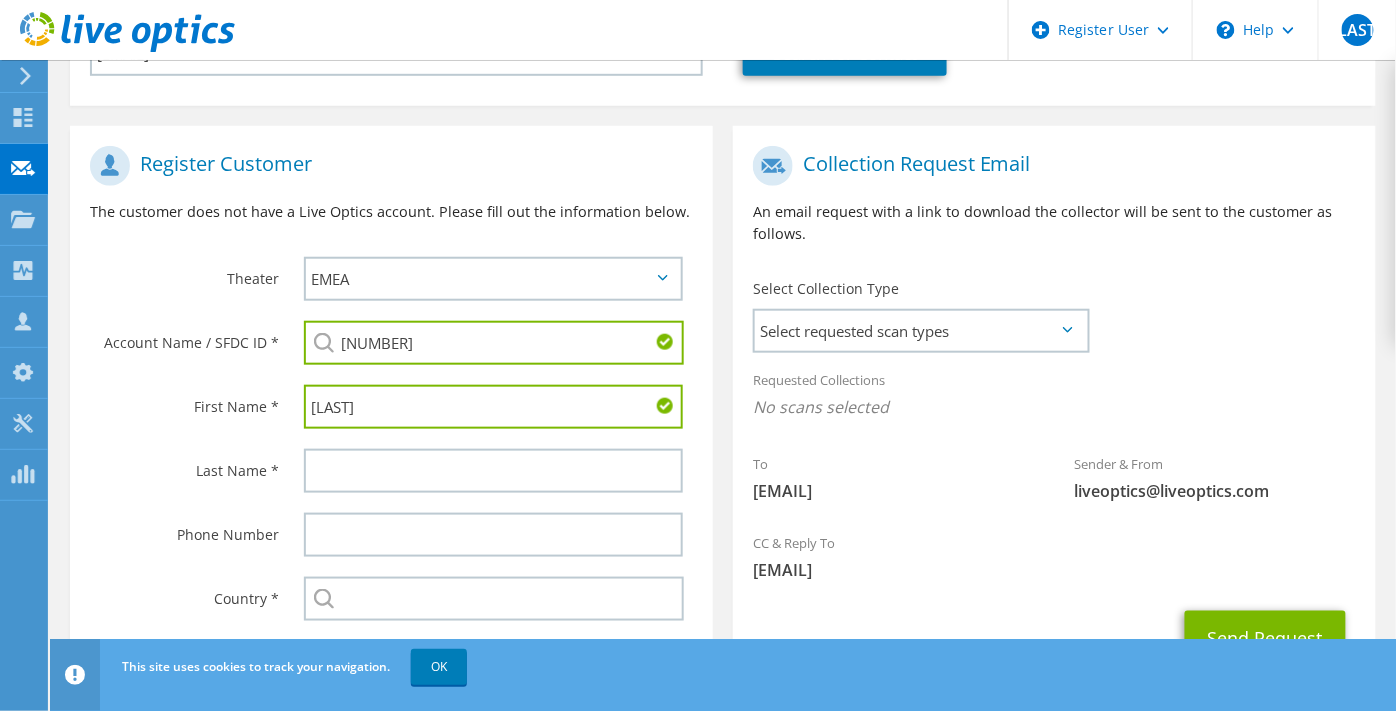type on "[LAST]" 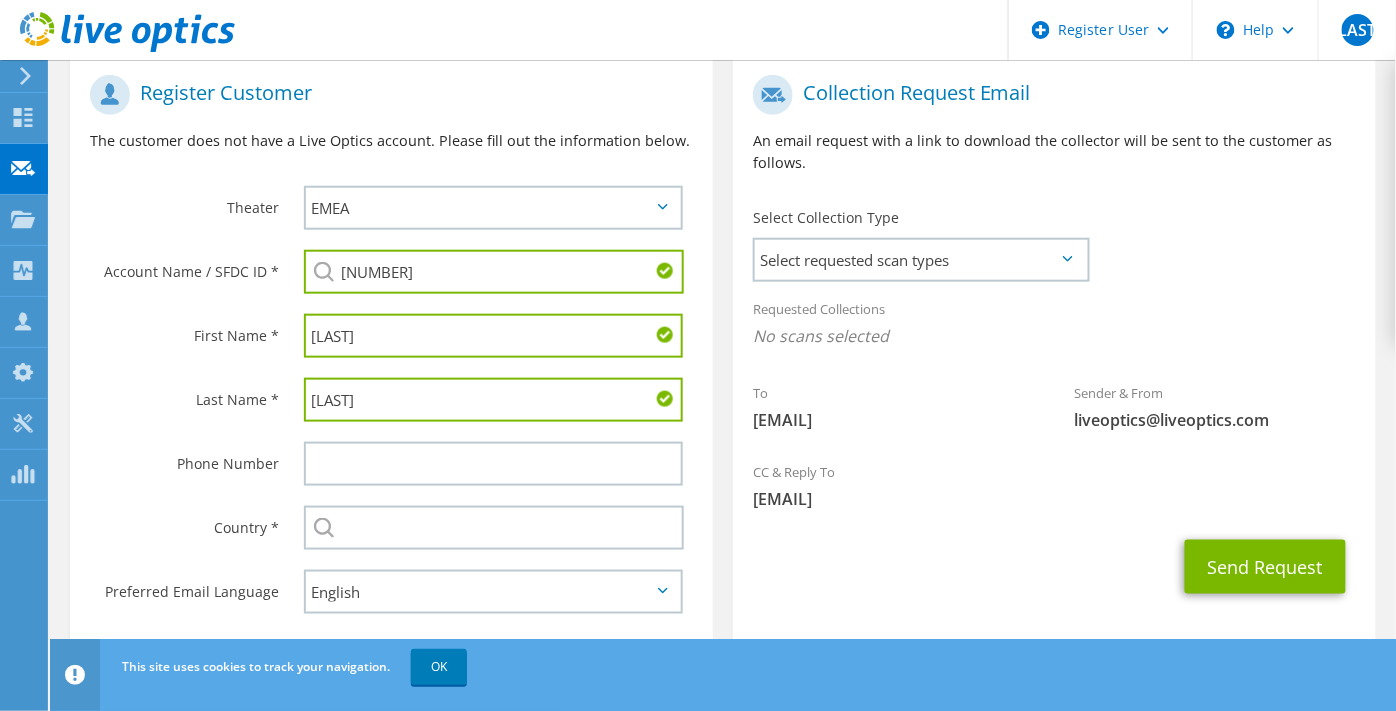scroll, scrollTop: 446, scrollLeft: 0, axis: vertical 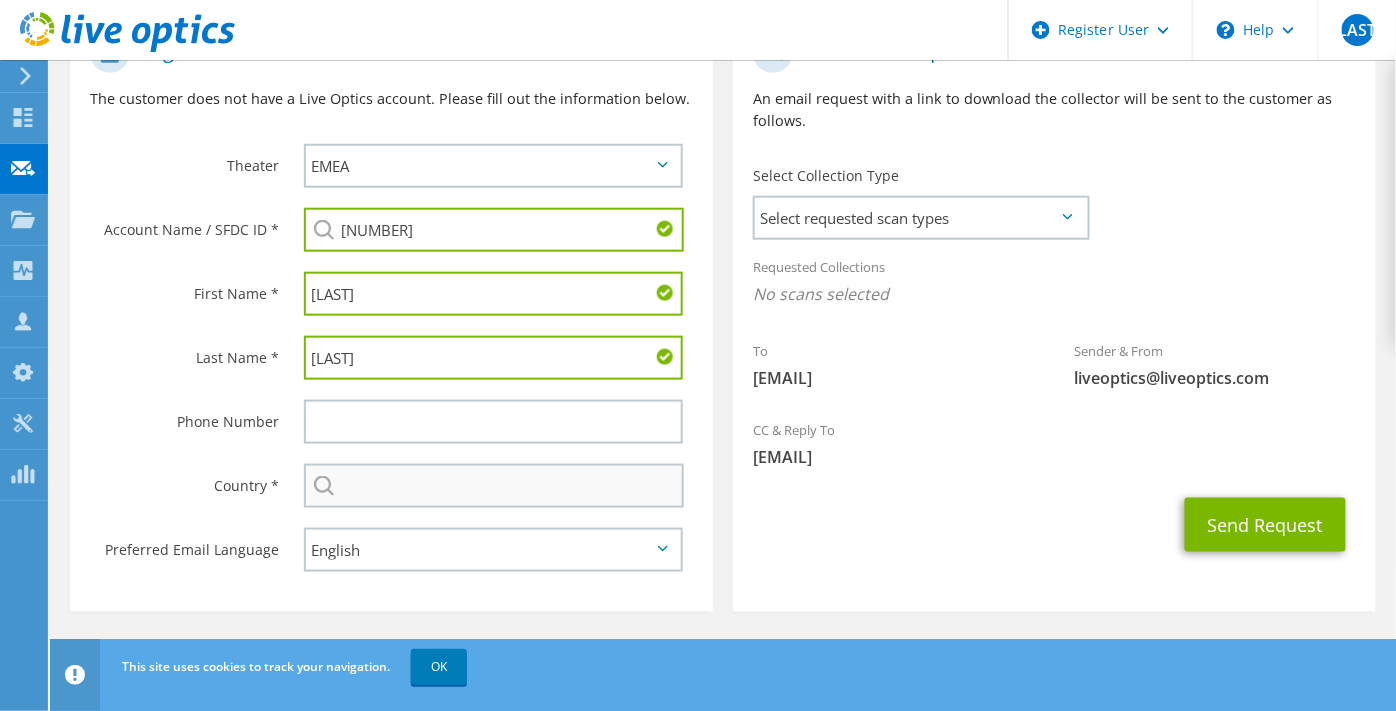 type on "[LAST]" 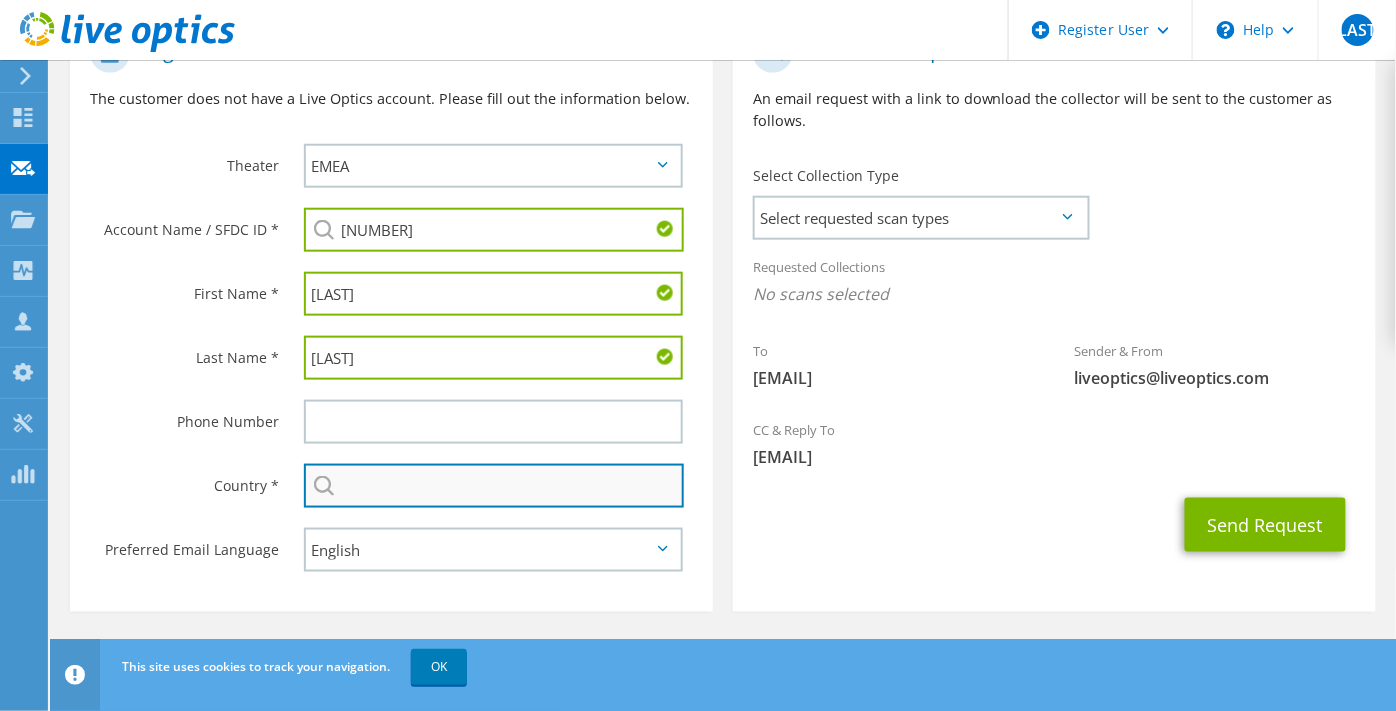 click at bounding box center (494, 486) 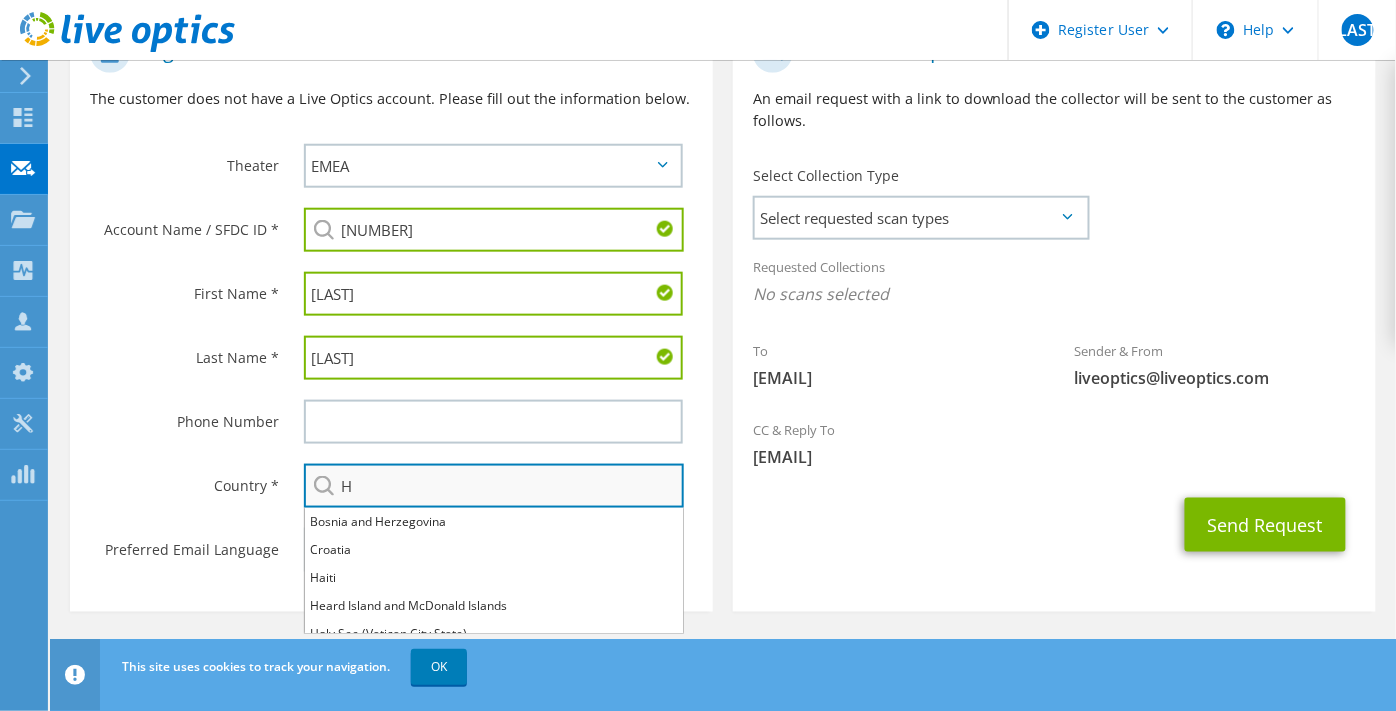 click on "H" at bounding box center [494, 486] 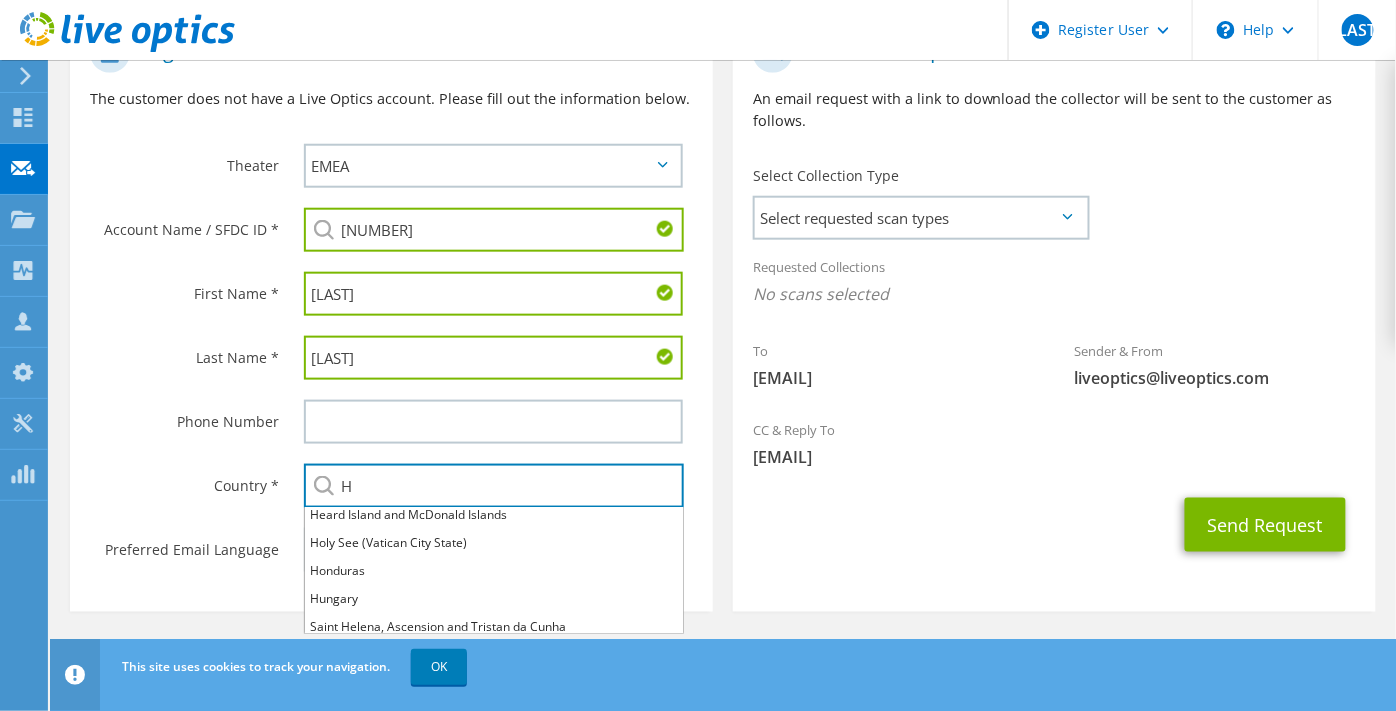 scroll, scrollTop: 111, scrollLeft: 0, axis: vertical 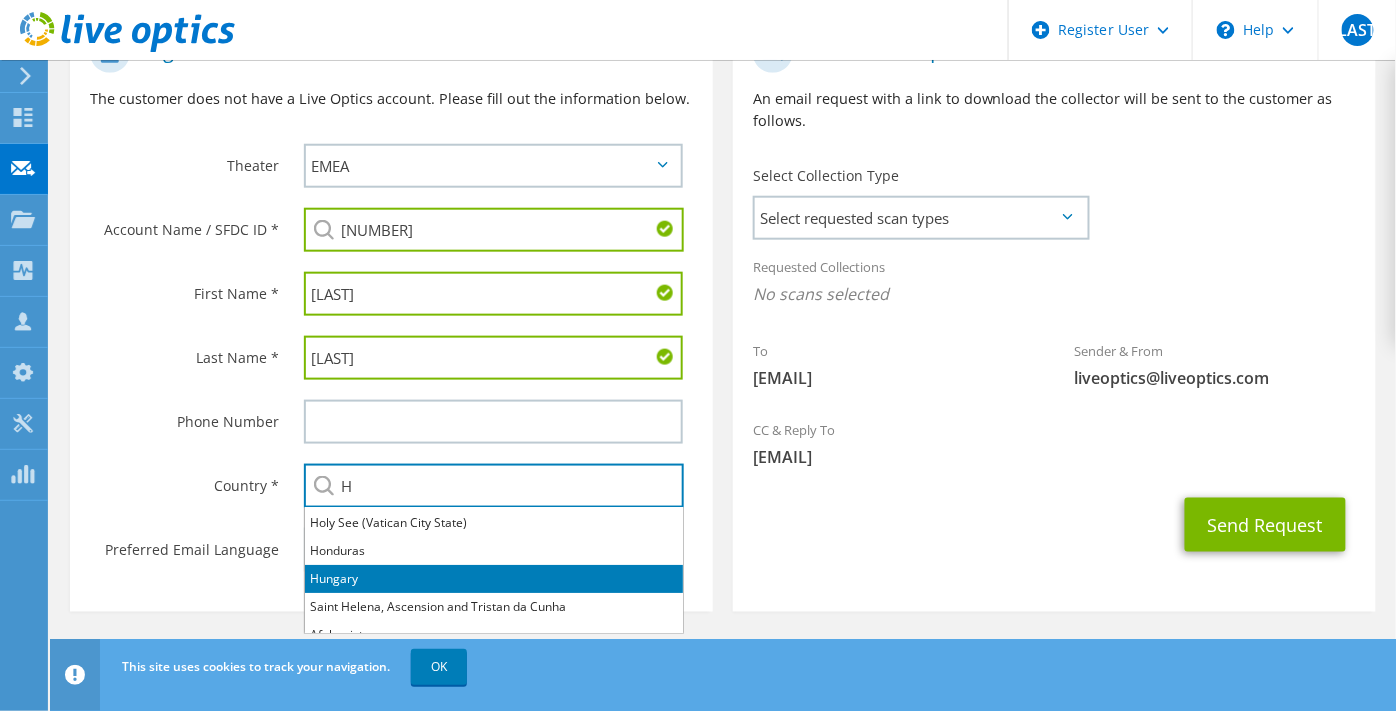 click on "Hungary" at bounding box center (494, 579) 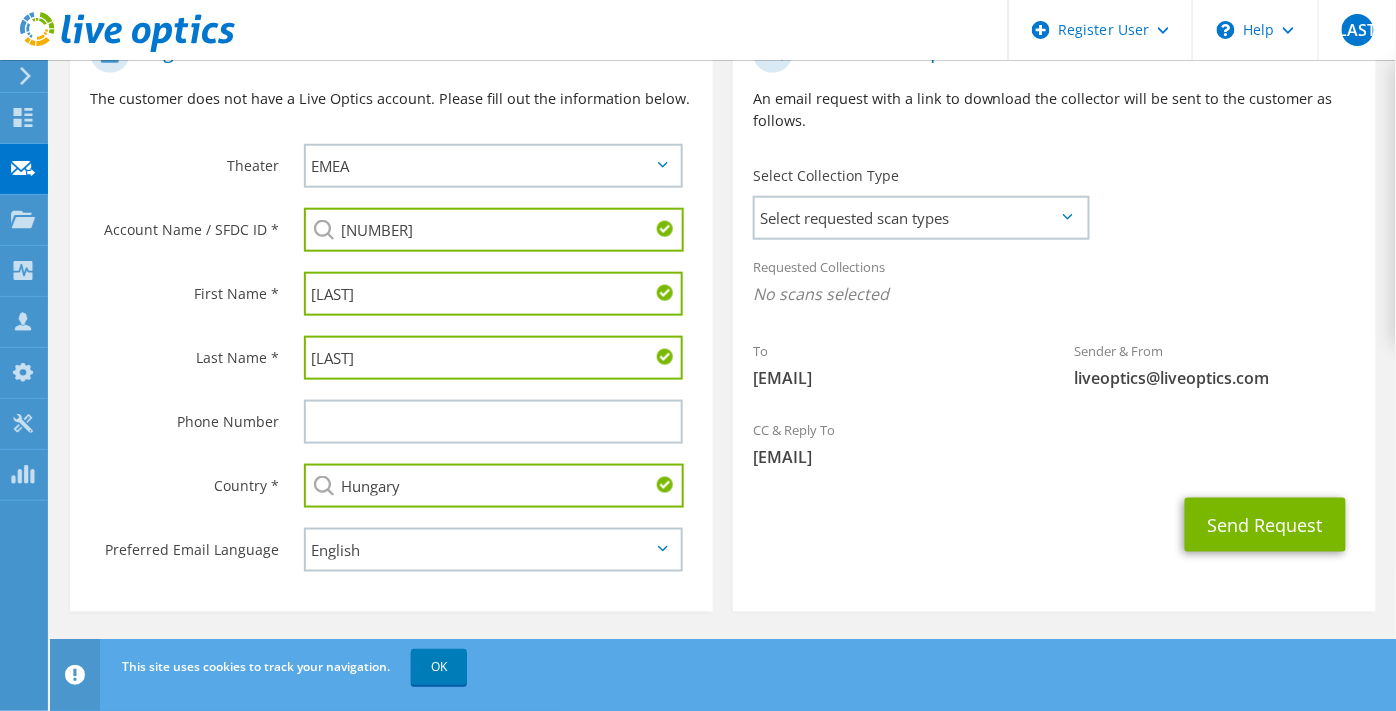 type on "Hungary" 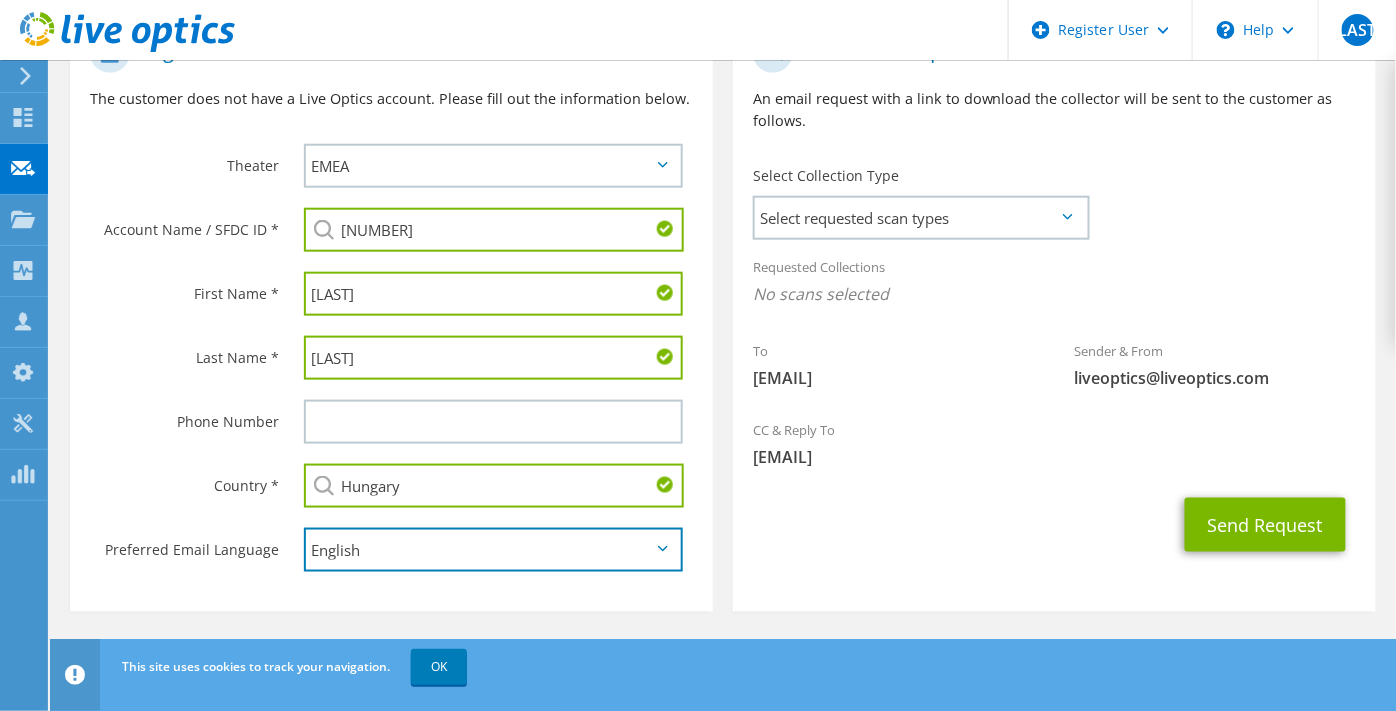 click on "English
Deutsch
Español
Français
Italiano
Polski
Português
Русский
한국어
中文
日本語" at bounding box center (493, 550) 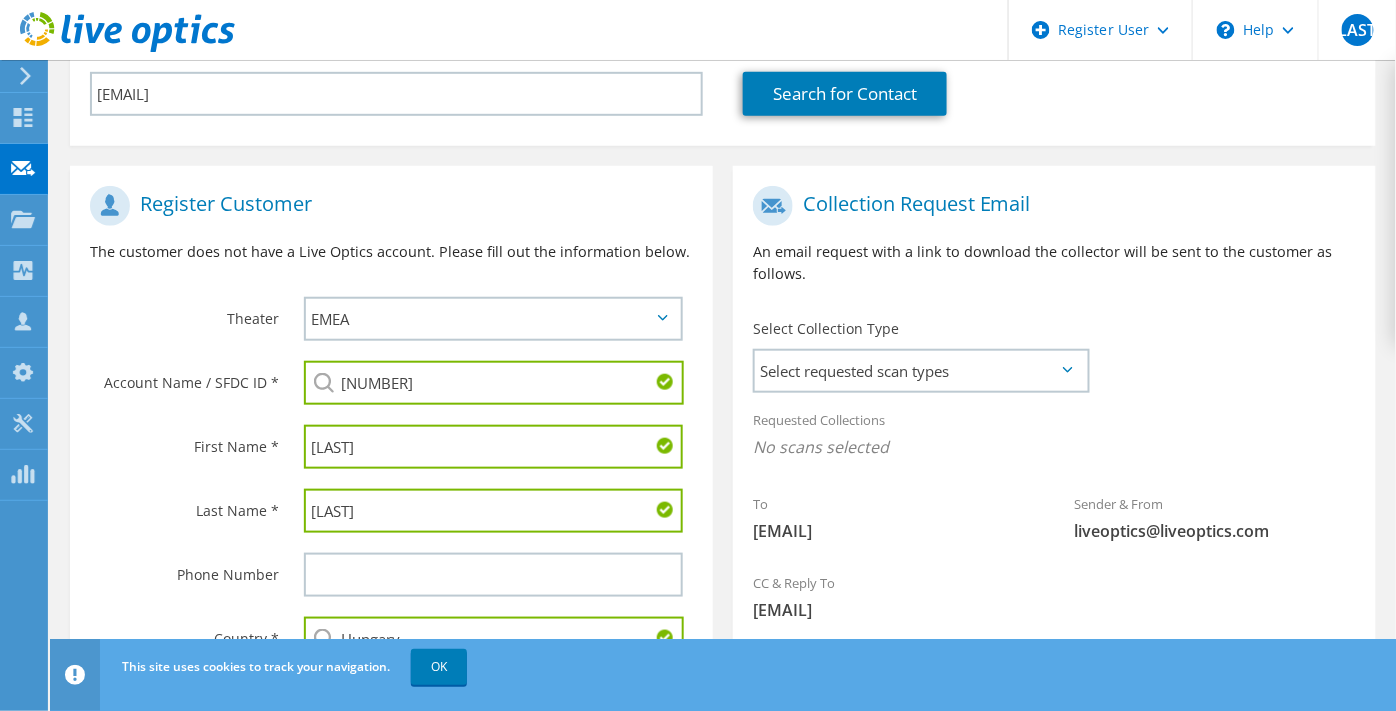 scroll, scrollTop: 223, scrollLeft: 0, axis: vertical 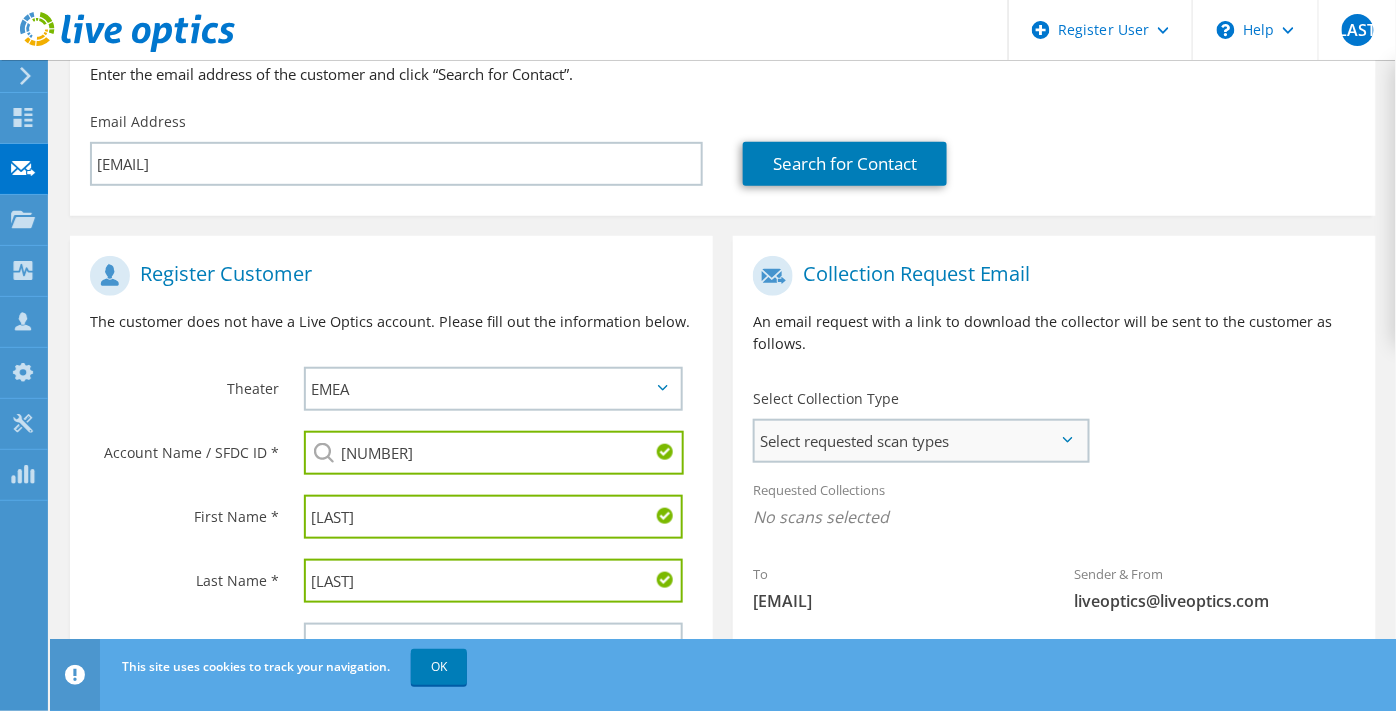 click on "Select requested scan types" at bounding box center (921, 441) 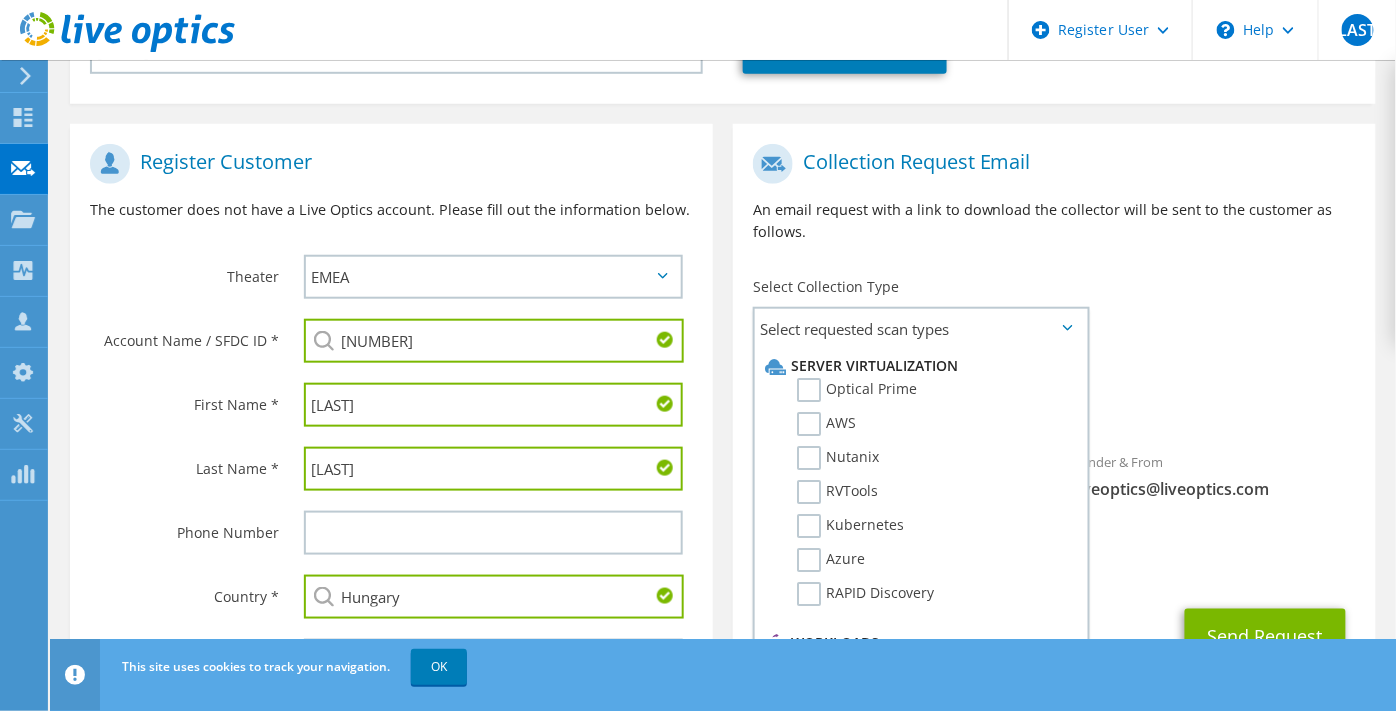 scroll, scrollTop: 446, scrollLeft: 0, axis: vertical 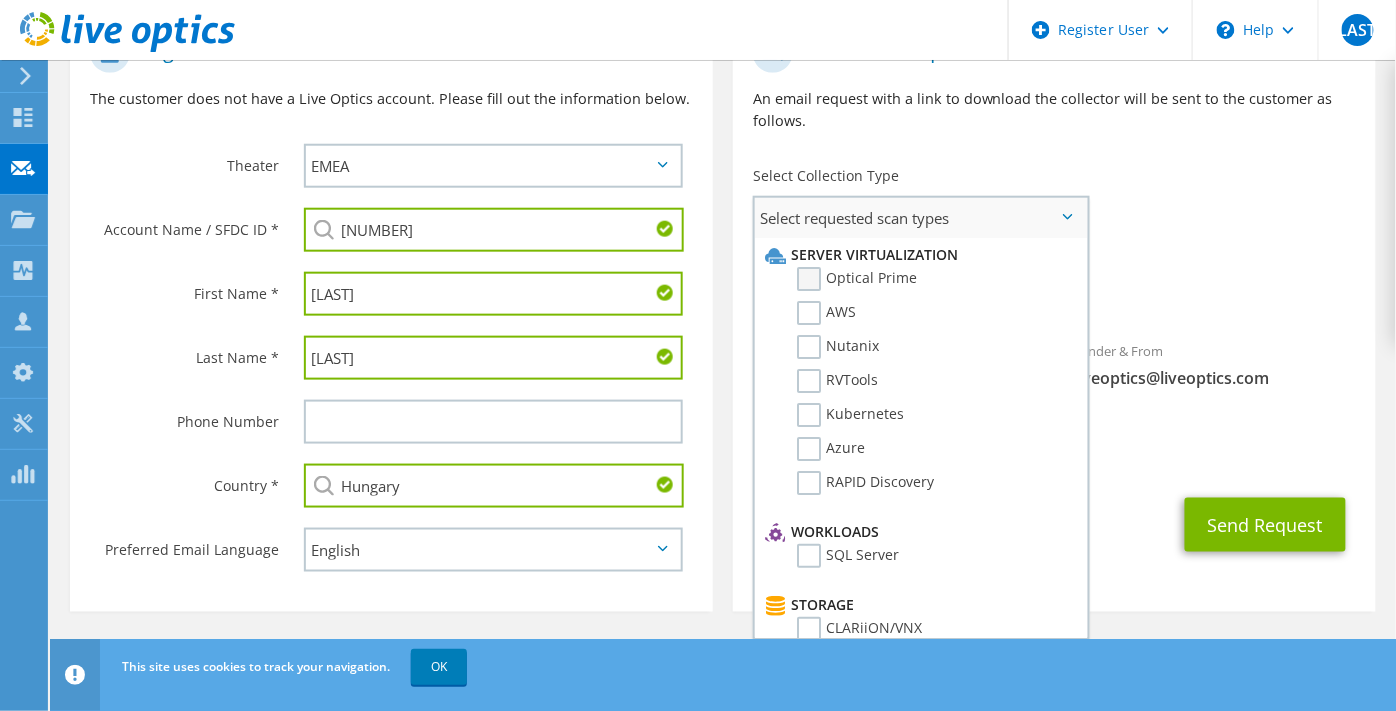 click on "Optical Prime" at bounding box center [857, 279] 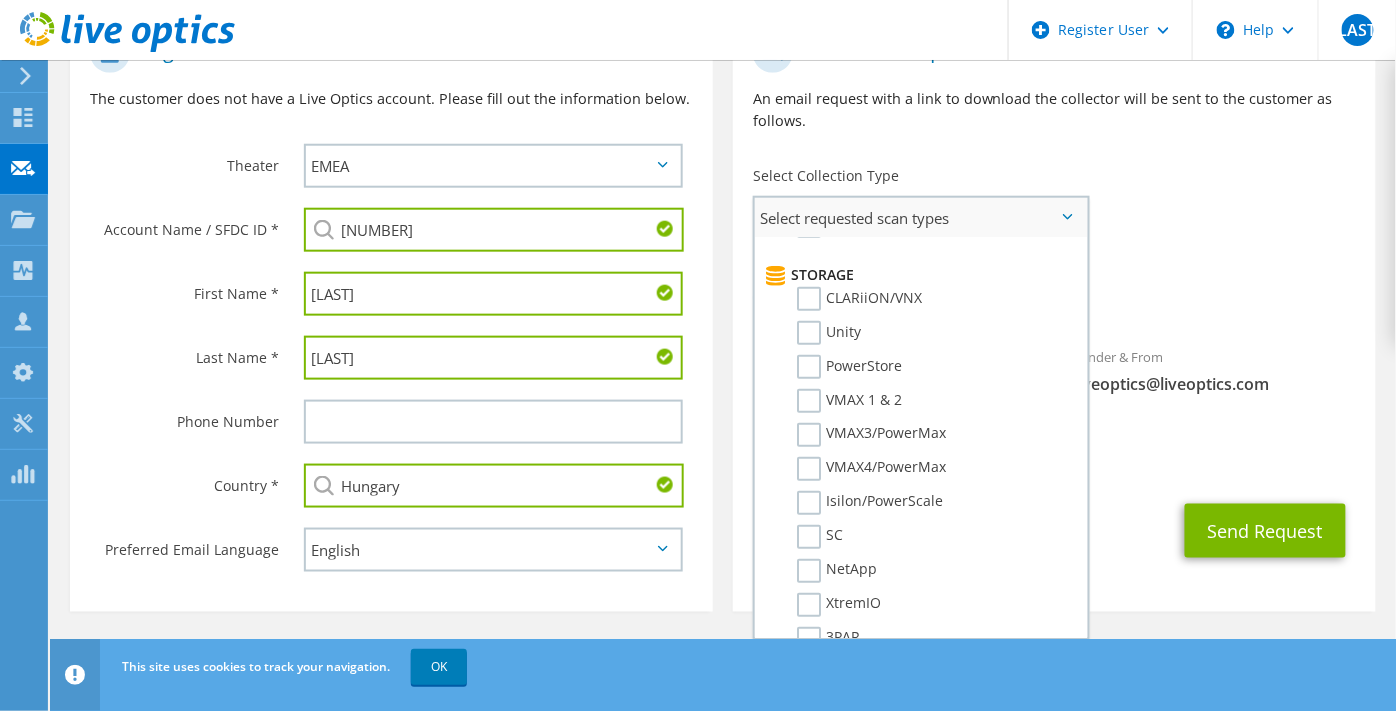 scroll, scrollTop: 326, scrollLeft: 0, axis: vertical 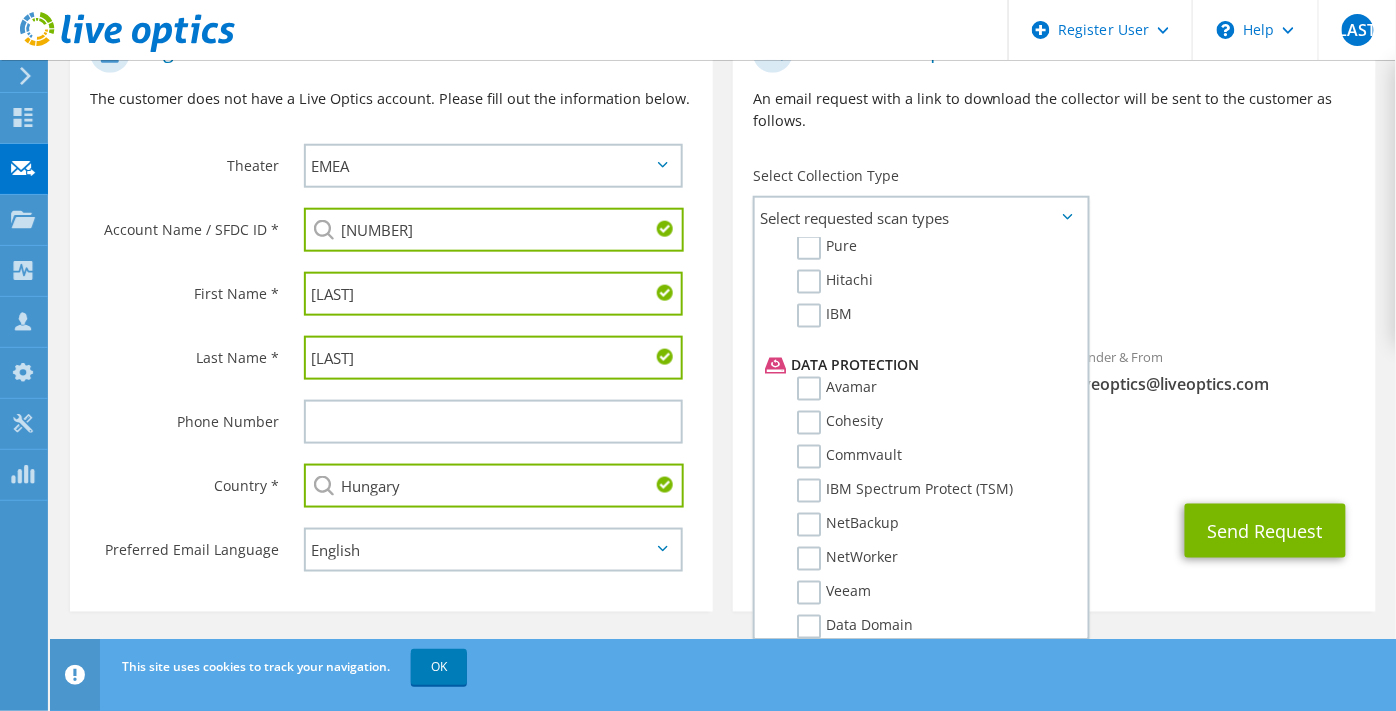 click on "To
[EMAIL]
Sender & From
[EMAIL]" at bounding box center (1054, 219) 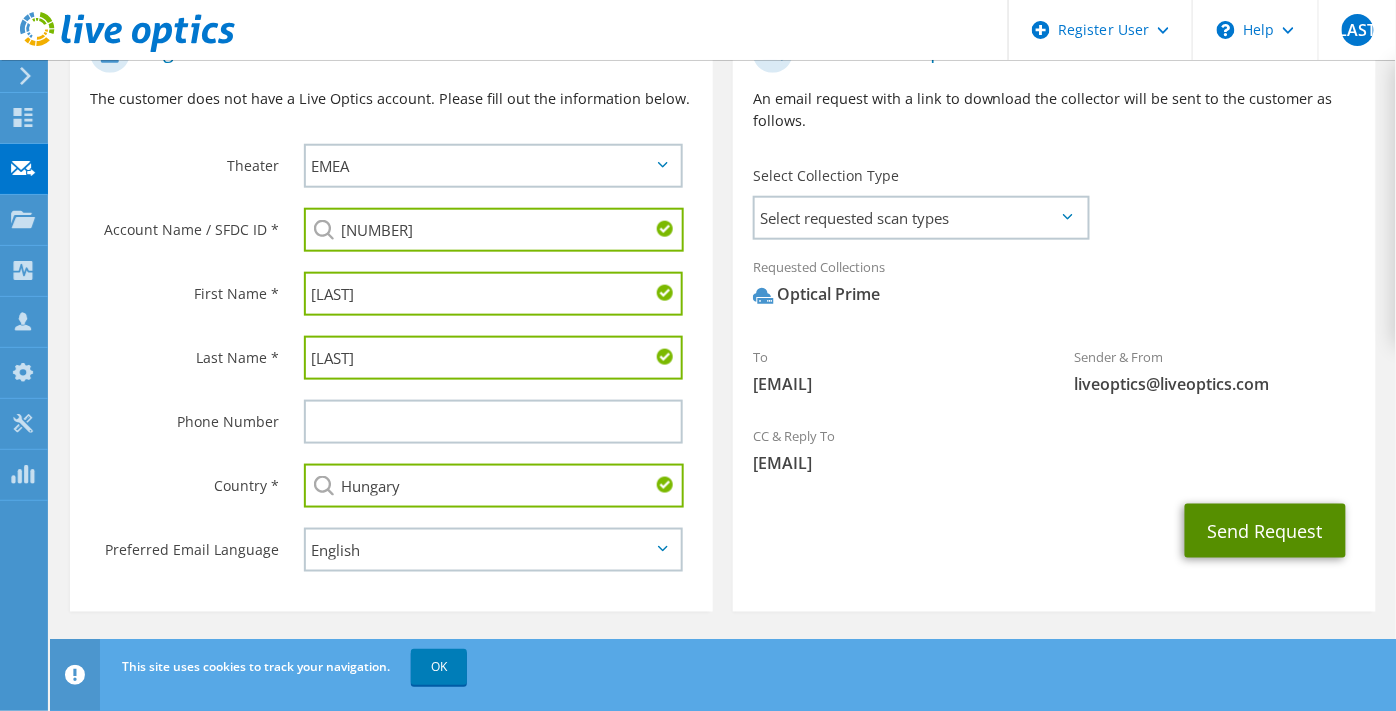 click on "Send Request" at bounding box center (1265, 531) 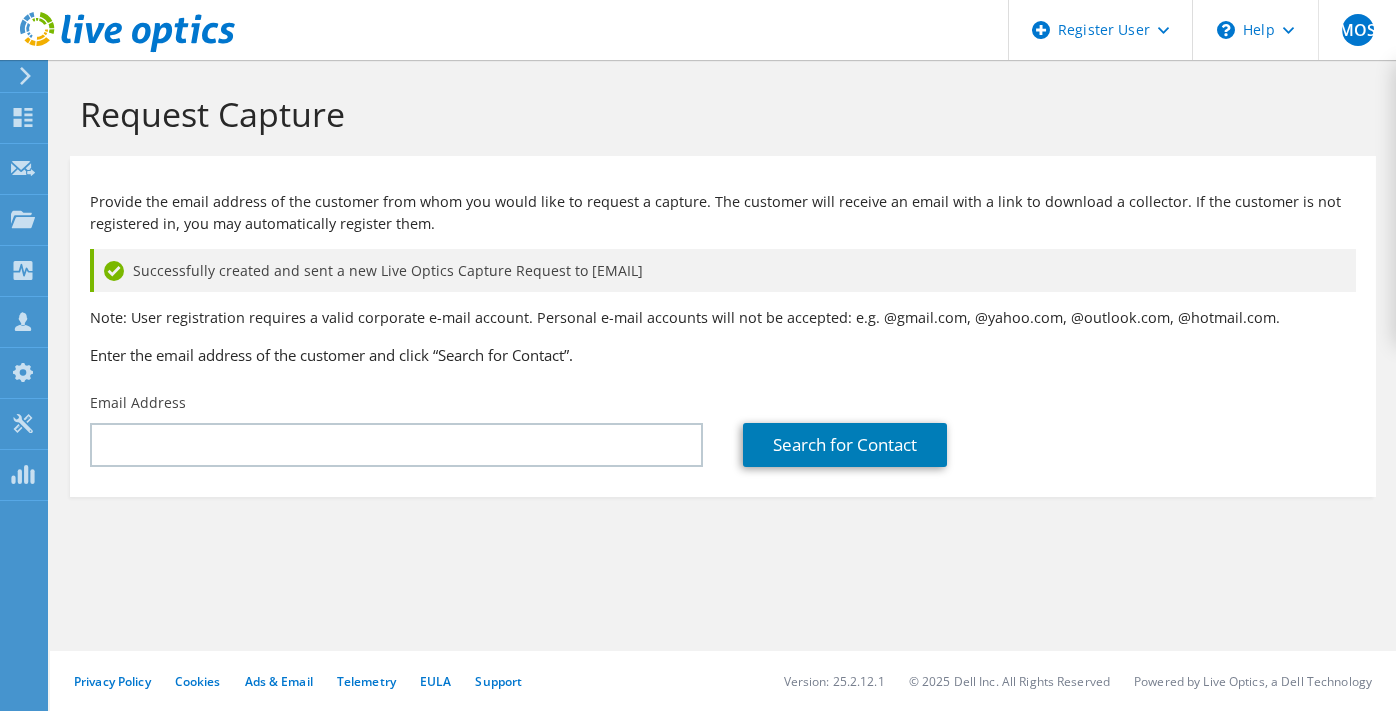 scroll, scrollTop: 0, scrollLeft: 0, axis: both 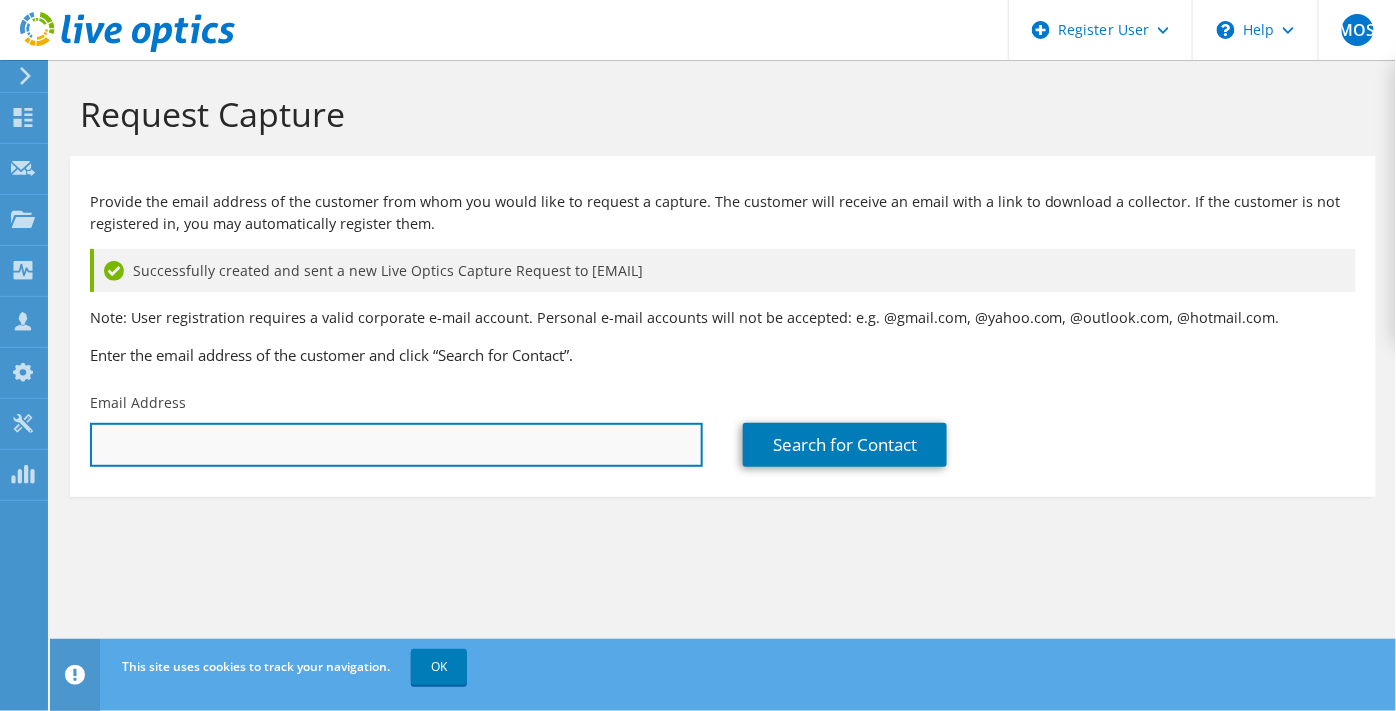 click at bounding box center (396, 445) 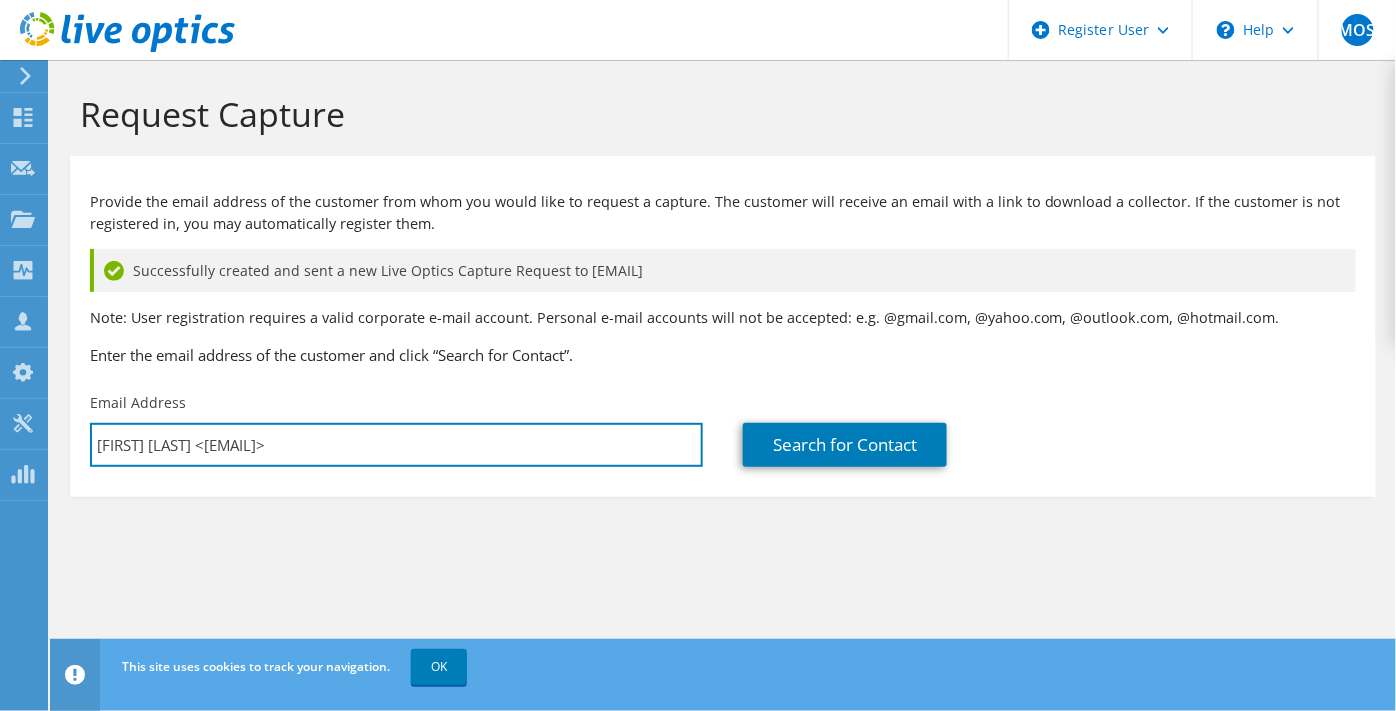 drag, startPoint x: 209, startPoint y: 442, endPoint x: 54, endPoint y: 455, distance: 155.5442 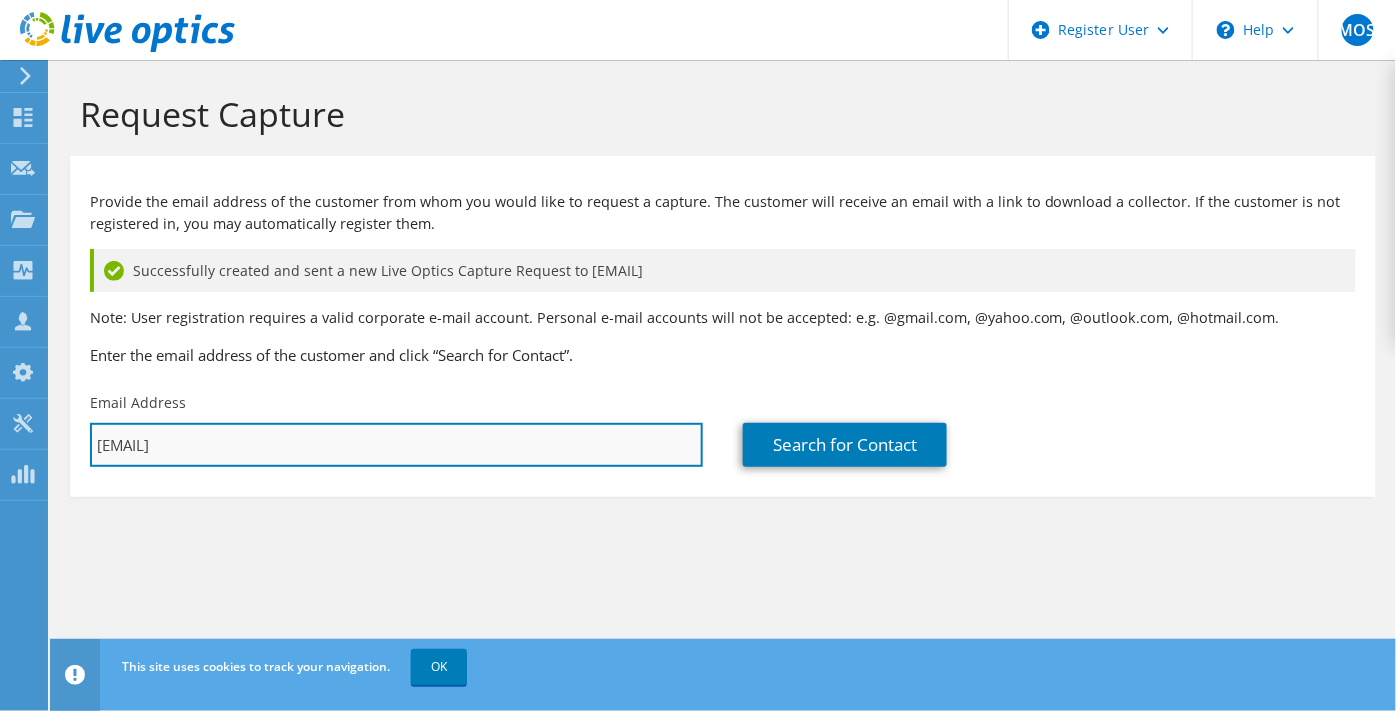 click on "molnar.mihaly@mbitech.hu>" at bounding box center [396, 445] 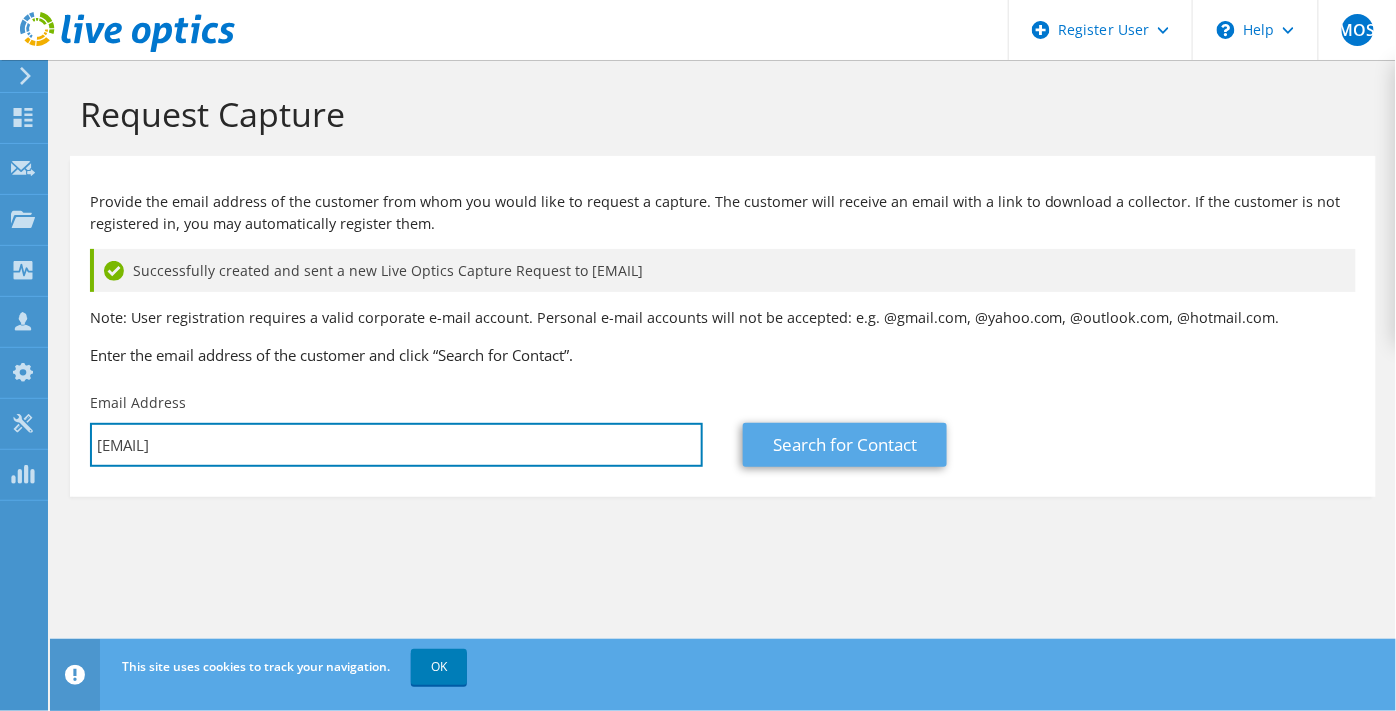 type on "molnar.mihaly@mbitech.hu" 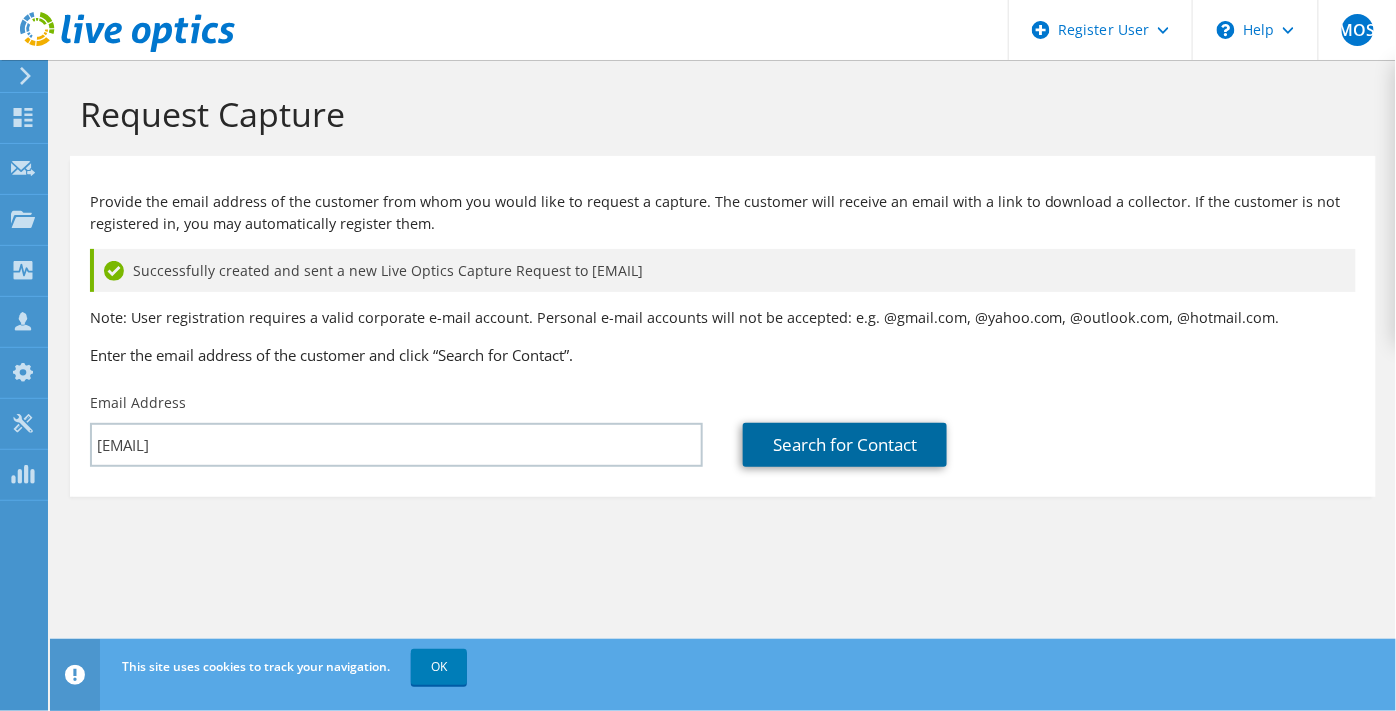 click on "Search for Contact" at bounding box center [845, 445] 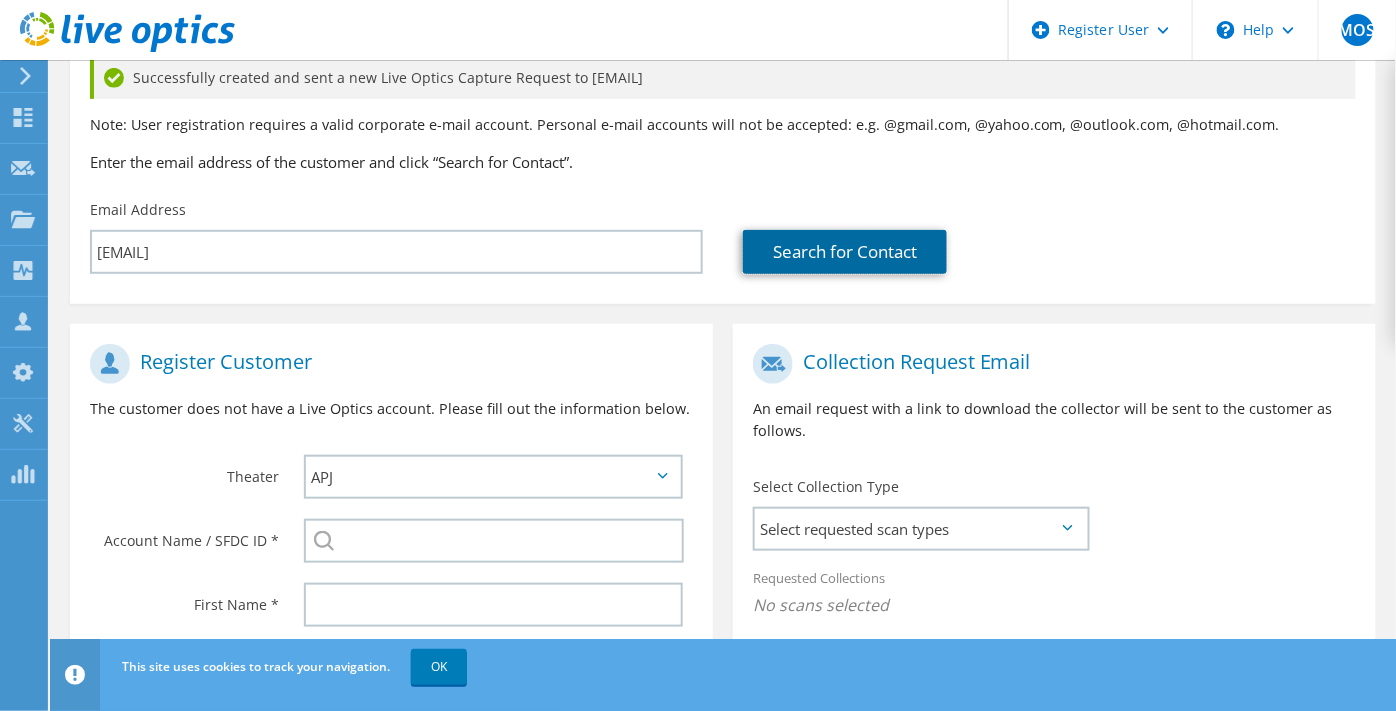 scroll, scrollTop: 333, scrollLeft: 0, axis: vertical 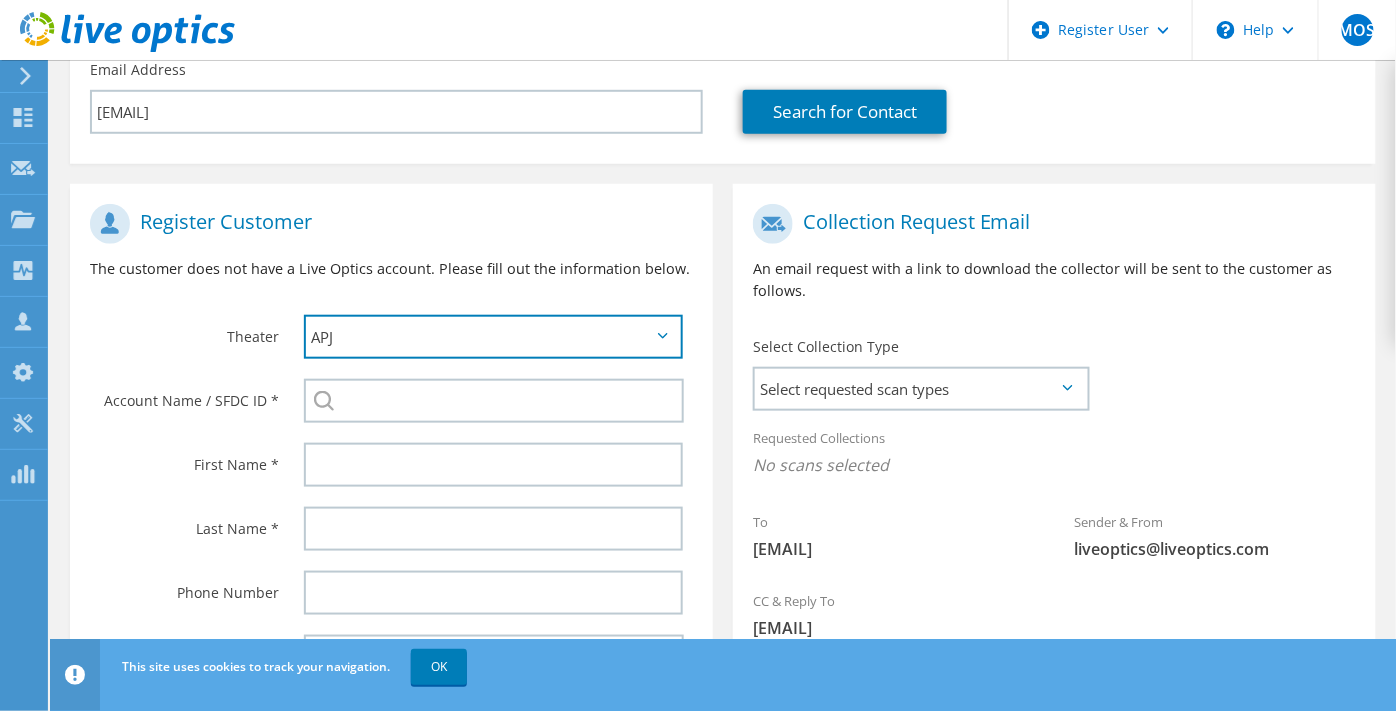 click on "APJ
EMEA
NA/LATAM" at bounding box center (493, 337) 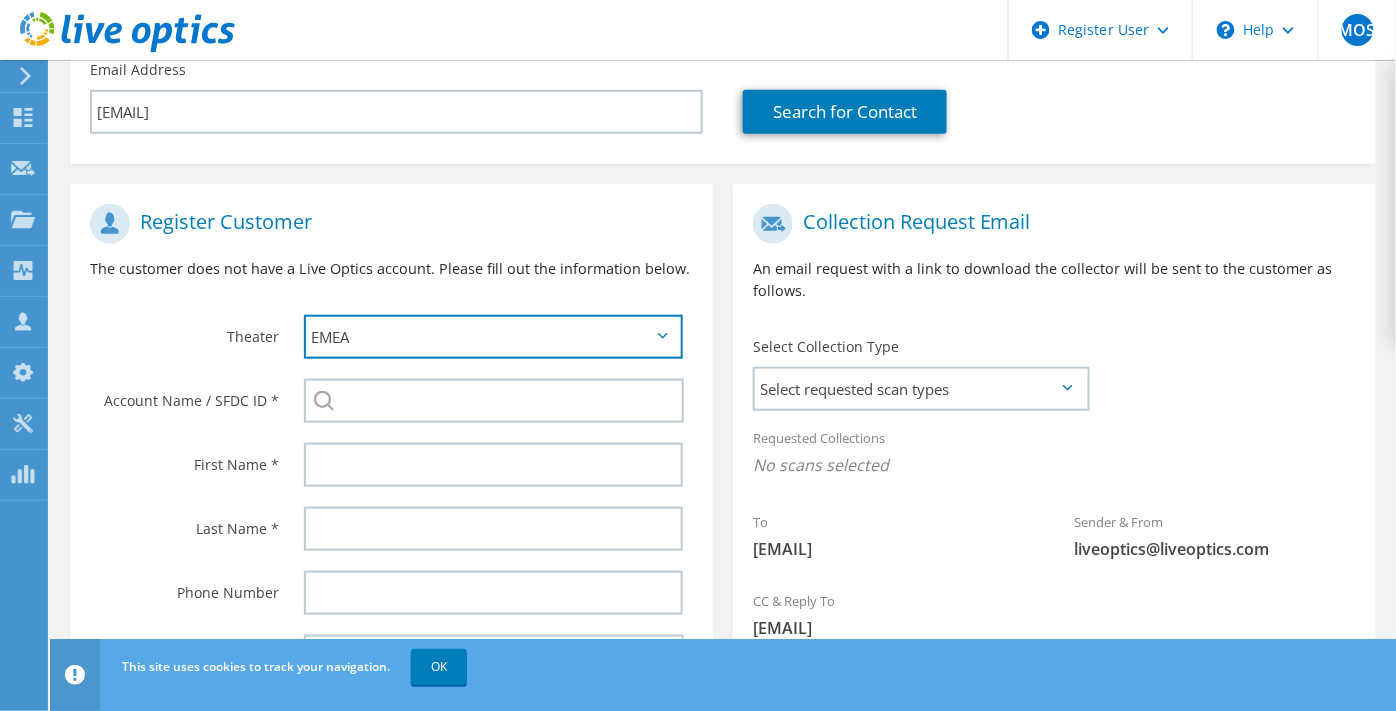 click on "APJ
EMEA
NA/LATAM" at bounding box center [493, 337] 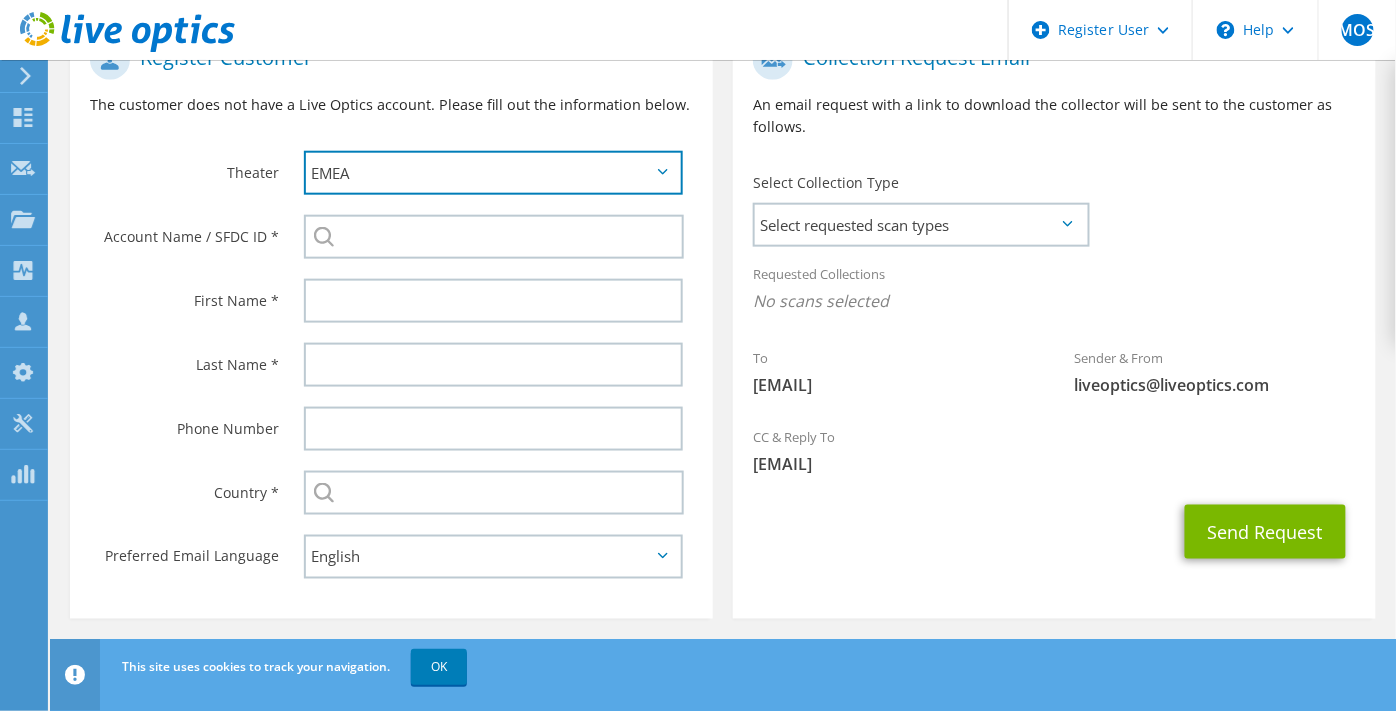 scroll, scrollTop: 503, scrollLeft: 0, axis: vertical 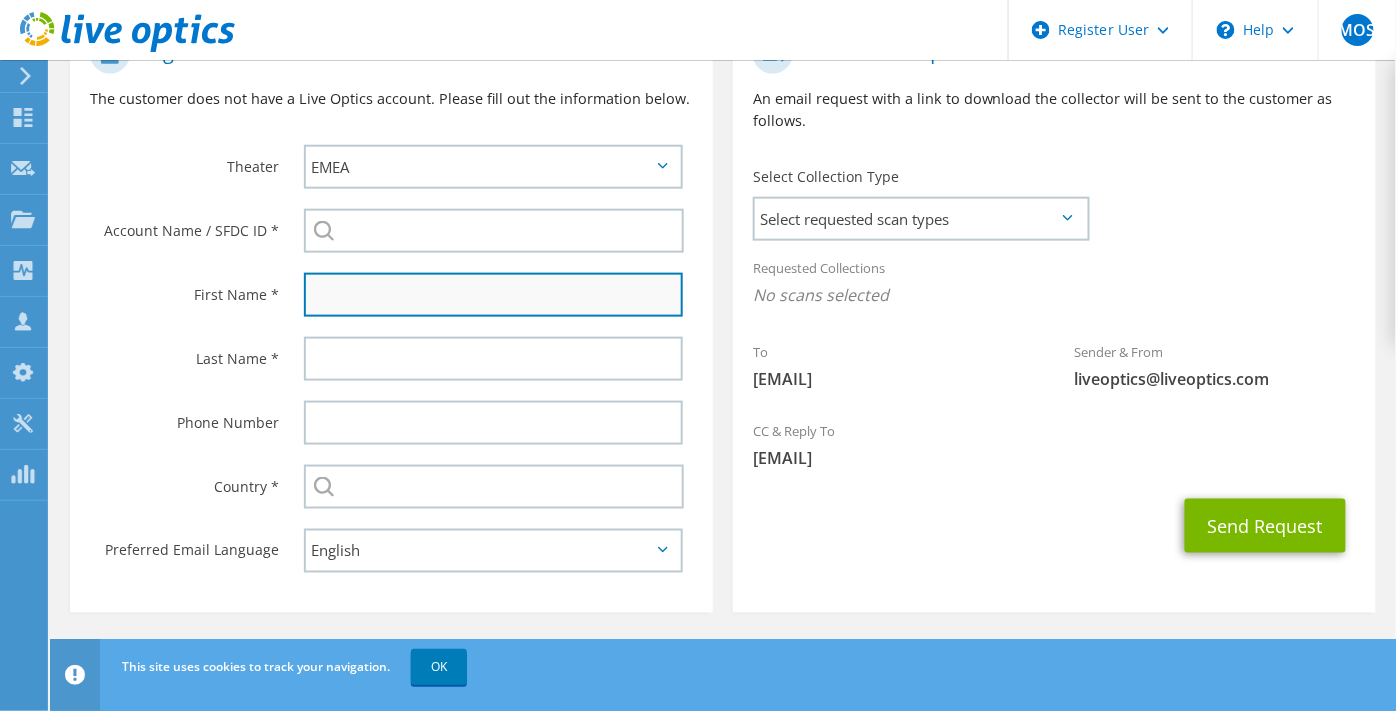click at bounding box center [493, 295] 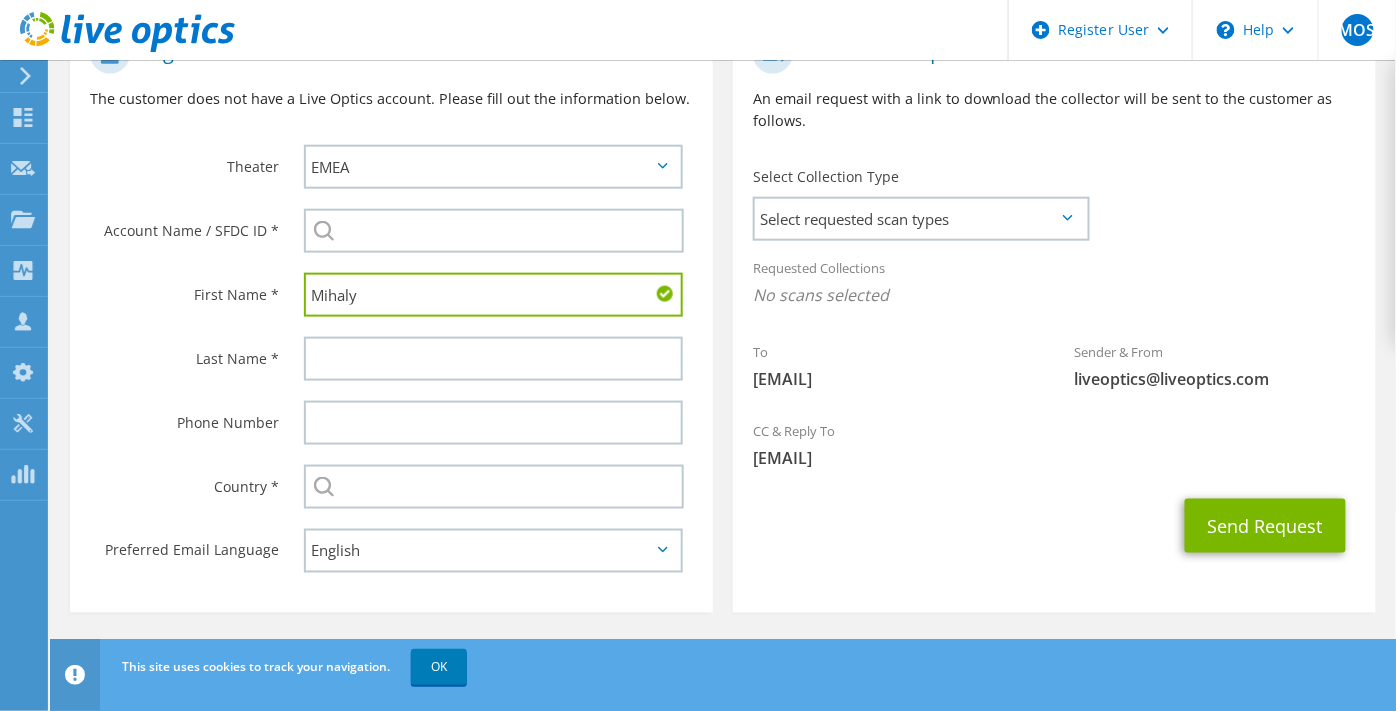 type on "Mihaly" 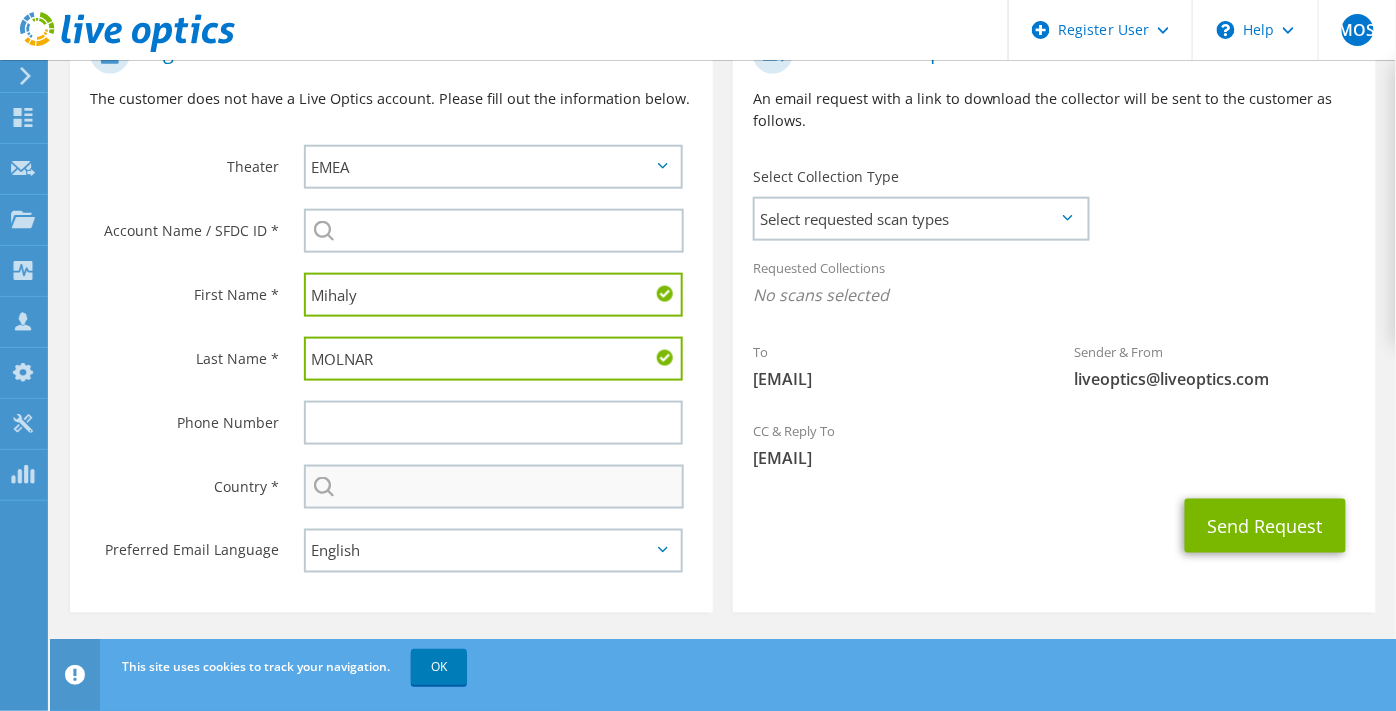 type on "MOLNAR" 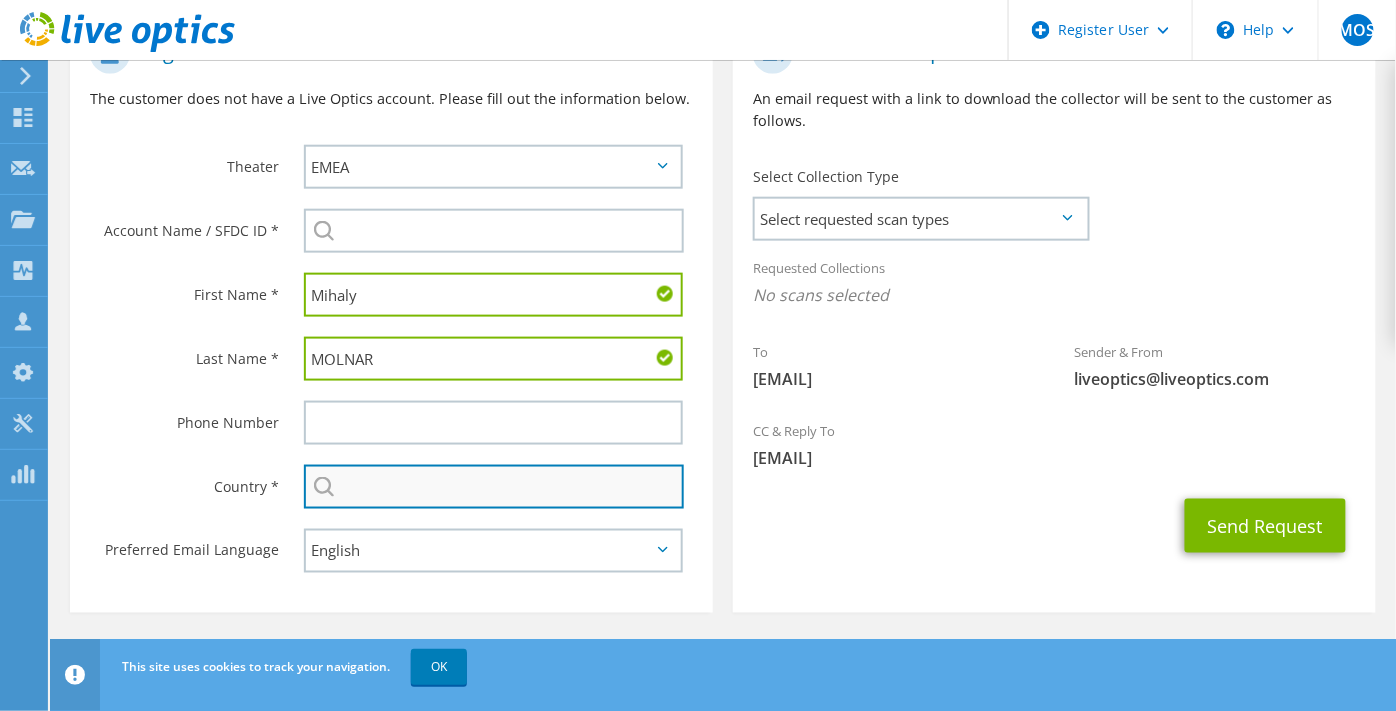 click at bounding box center [494, 487] 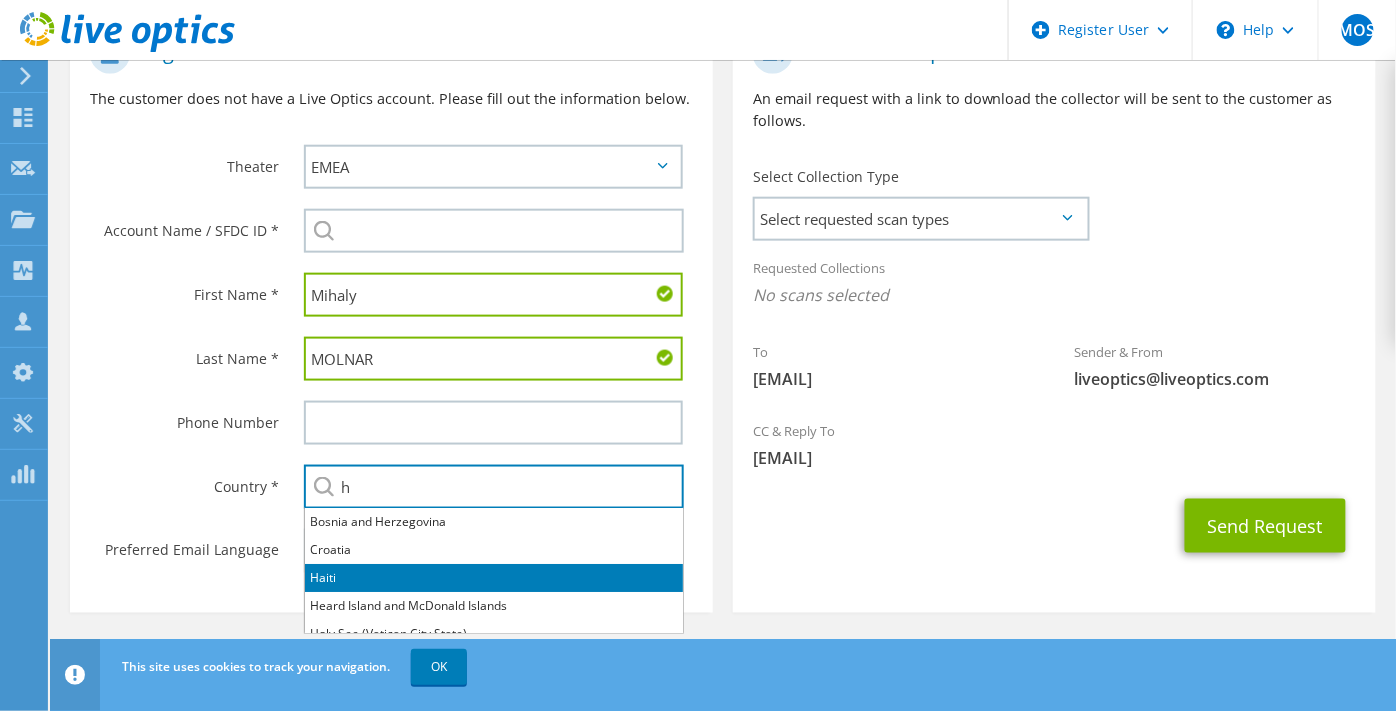 scroll, scrollTop: 111, scrollLeft: 0, axis: vertical 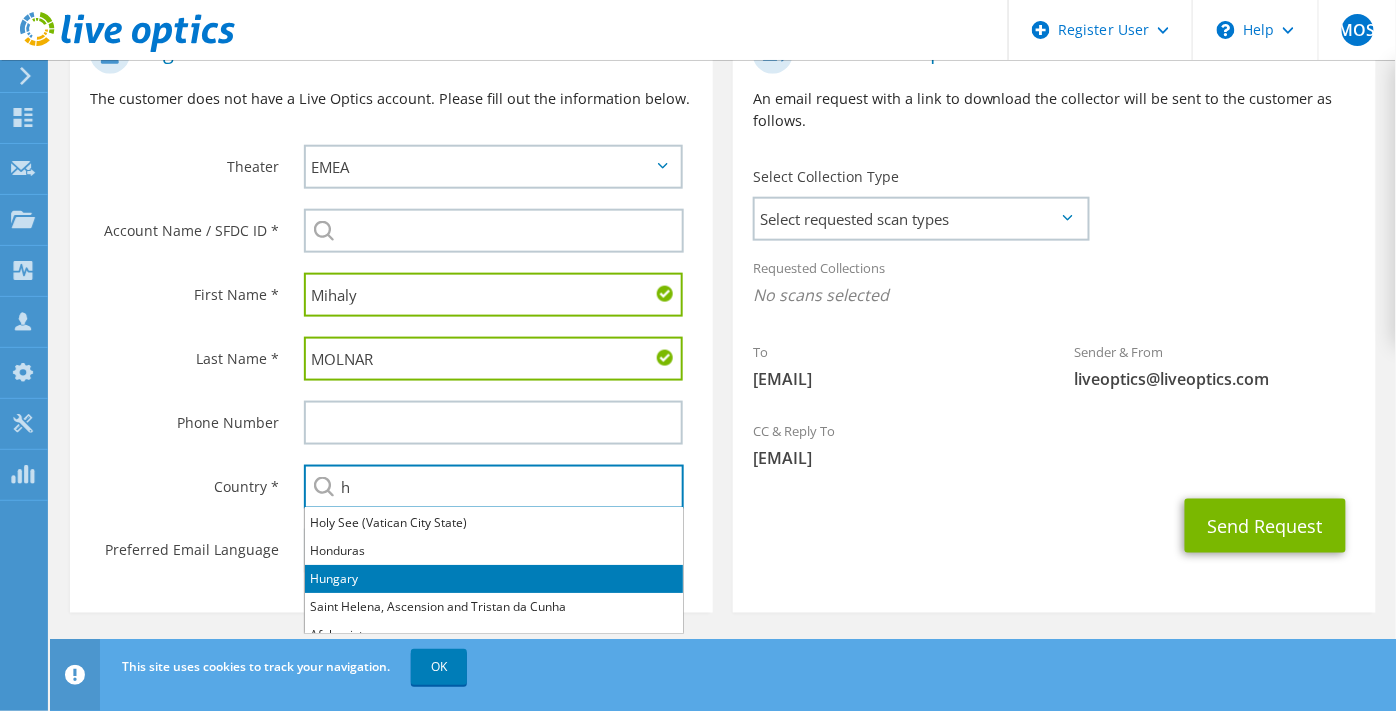 click on "Hungary" at bounding box center (494, 579) 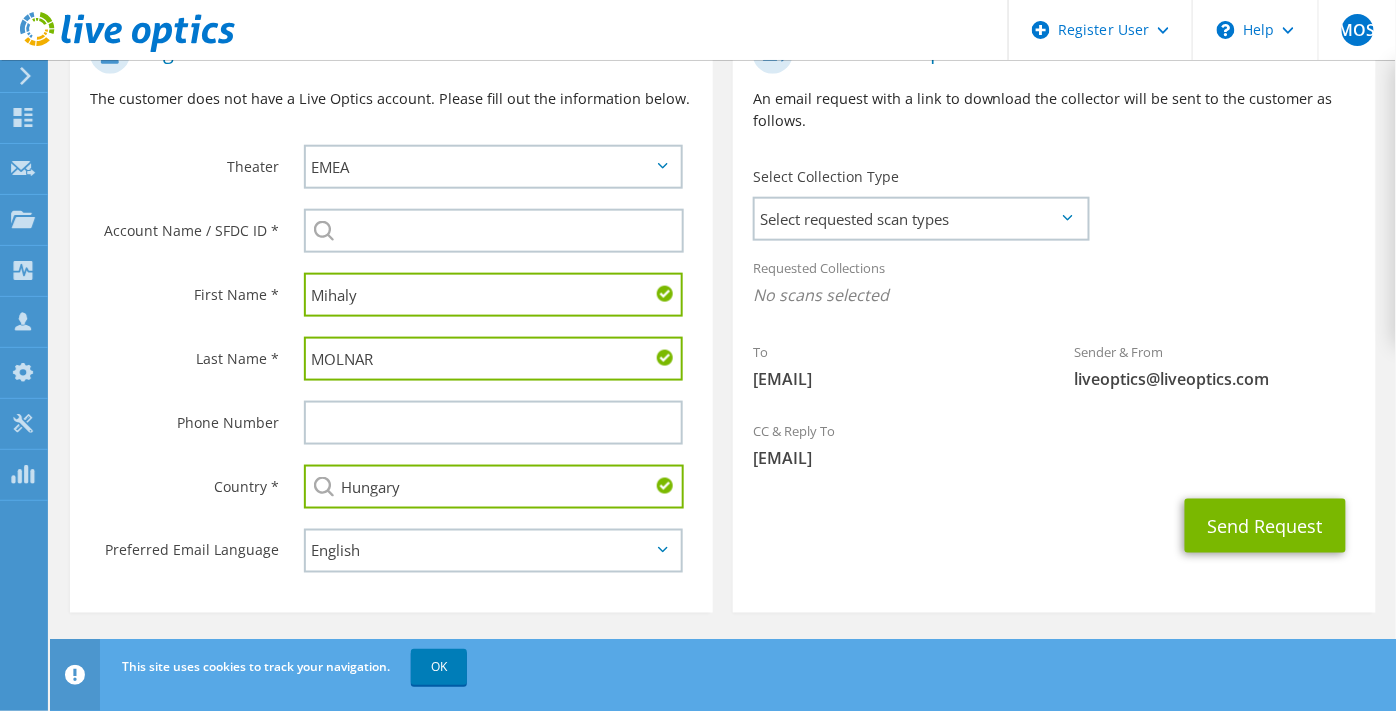 click on "Hungary" at bounding box center [494, 487] 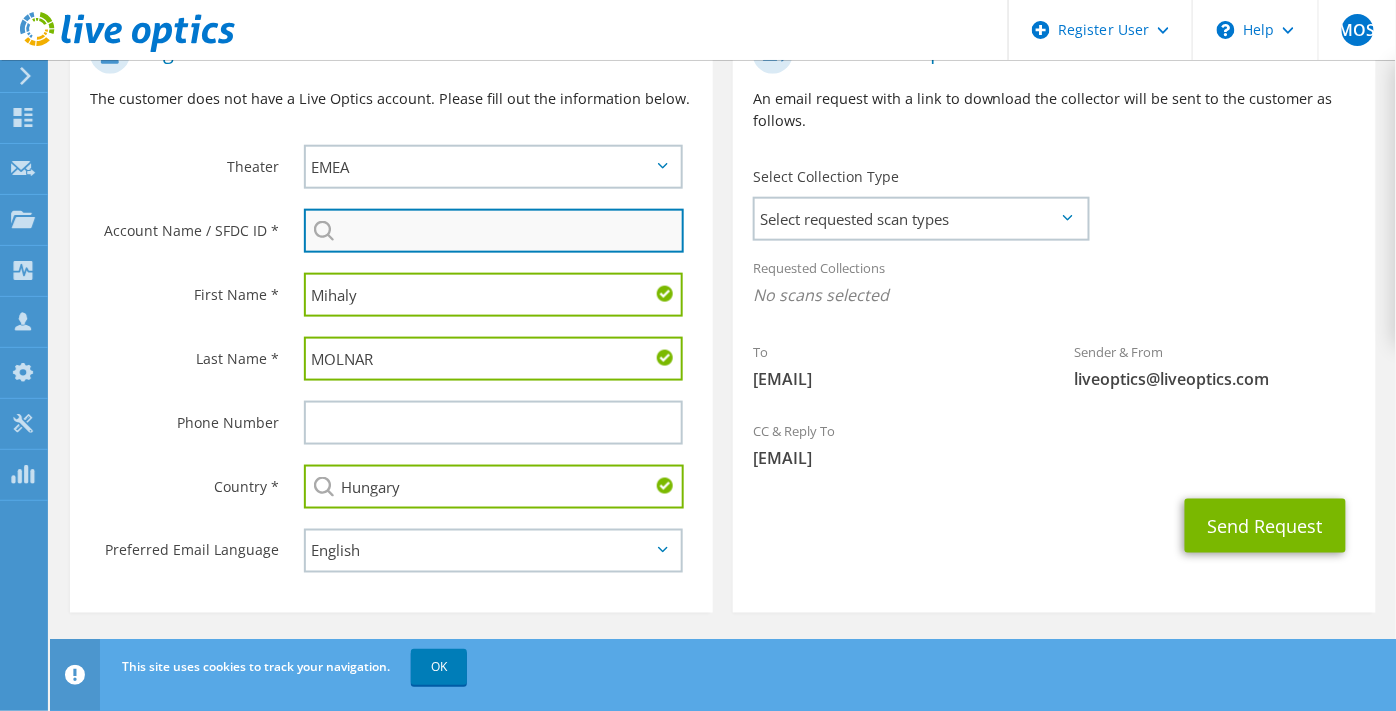 click at bounding box center (494, 231) 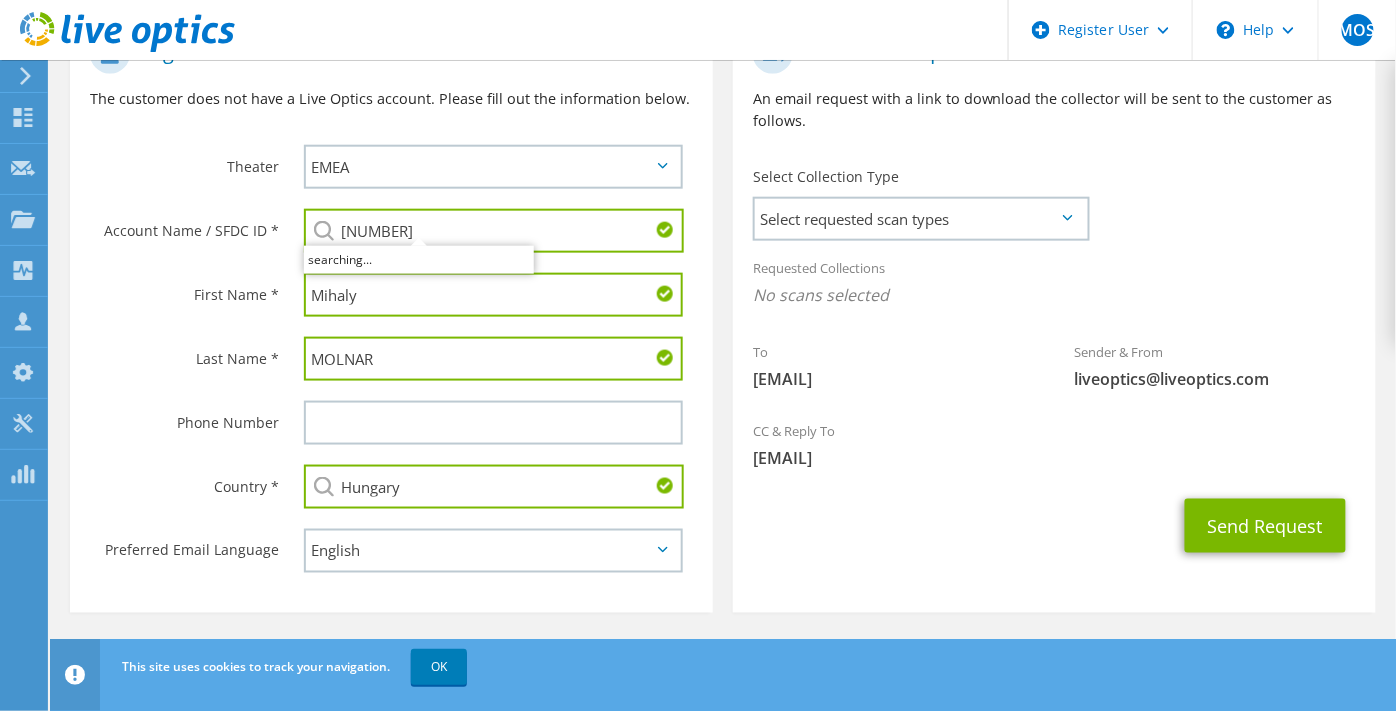 type on "[NUMBER]" 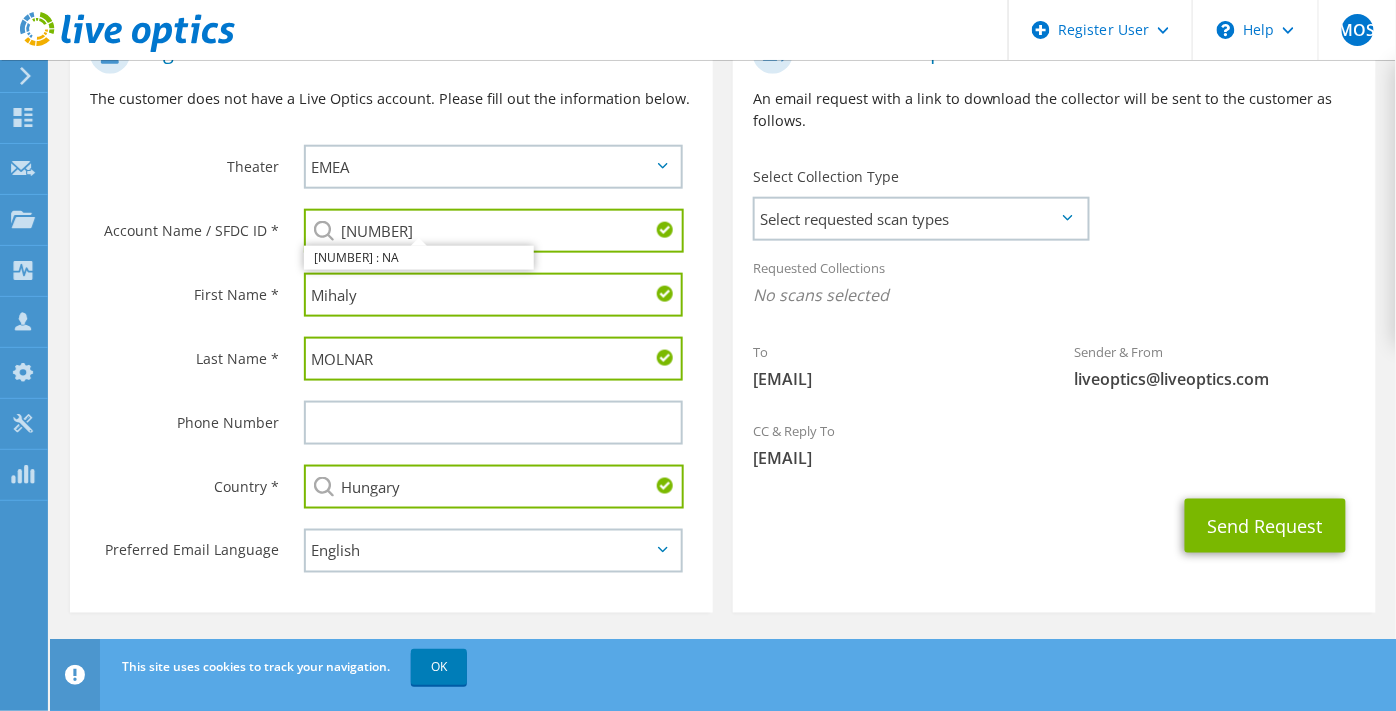 click on "Collection Request Email
An email request with a link to download the collector will be sent to the customer as follows.
Select Collection Type
Select requested scan types
Server Virtualization
Optical Prime
AWS" at bounding box center (1054, 318) 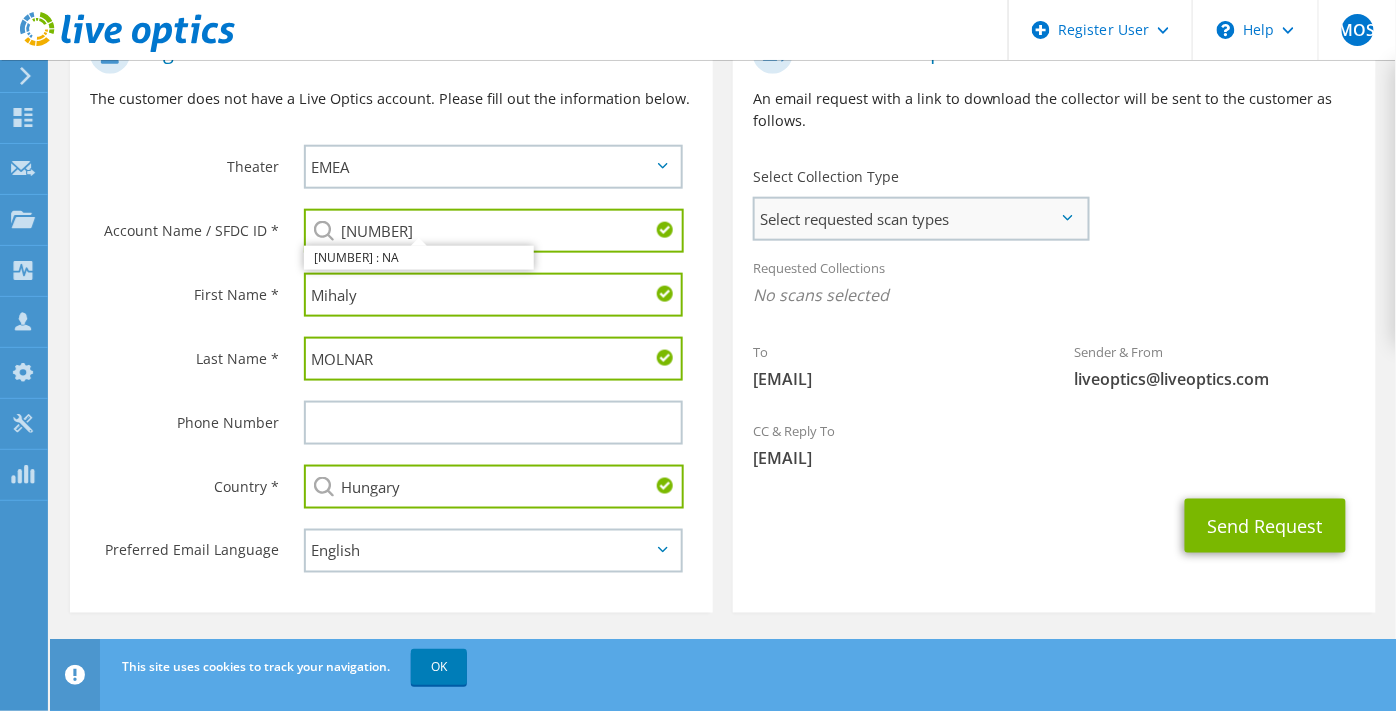 click on "Select requested scan types" at bounding box center [921, 219] 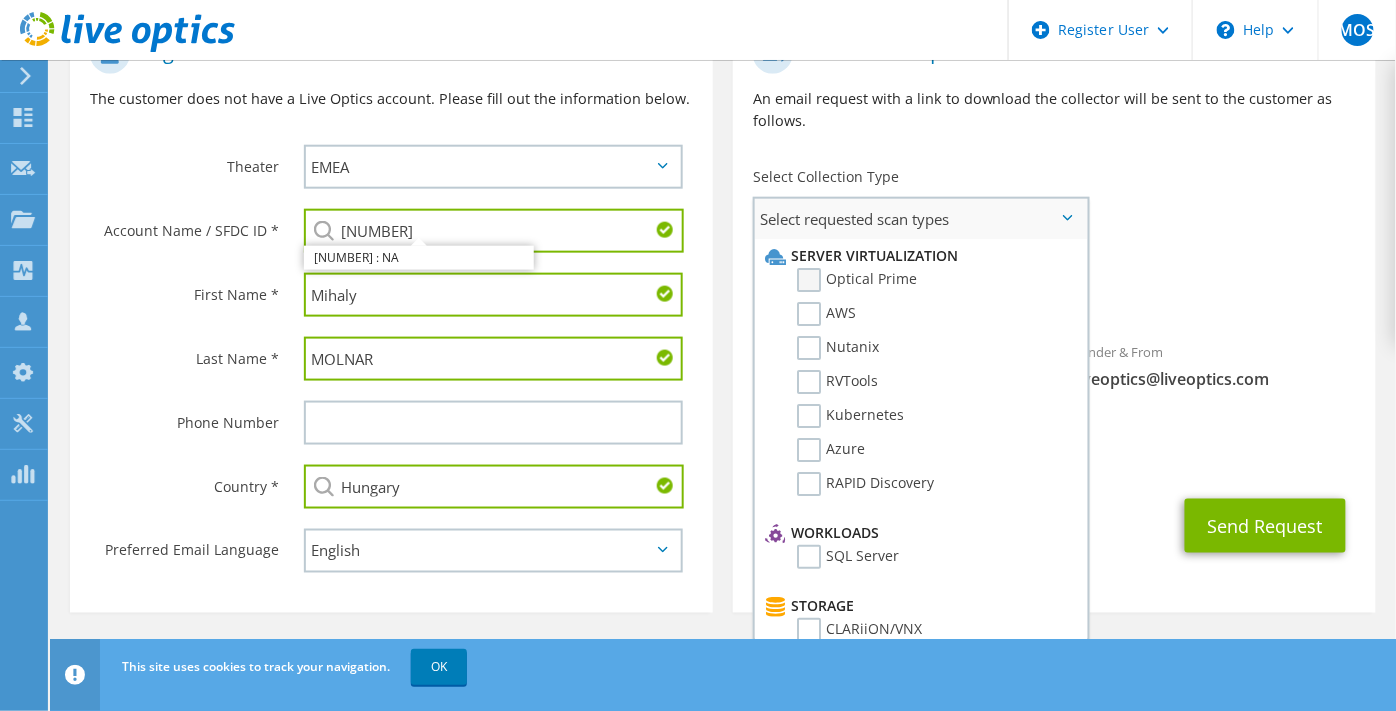 click on "Optical Prime" at bounding box center [857, 280] 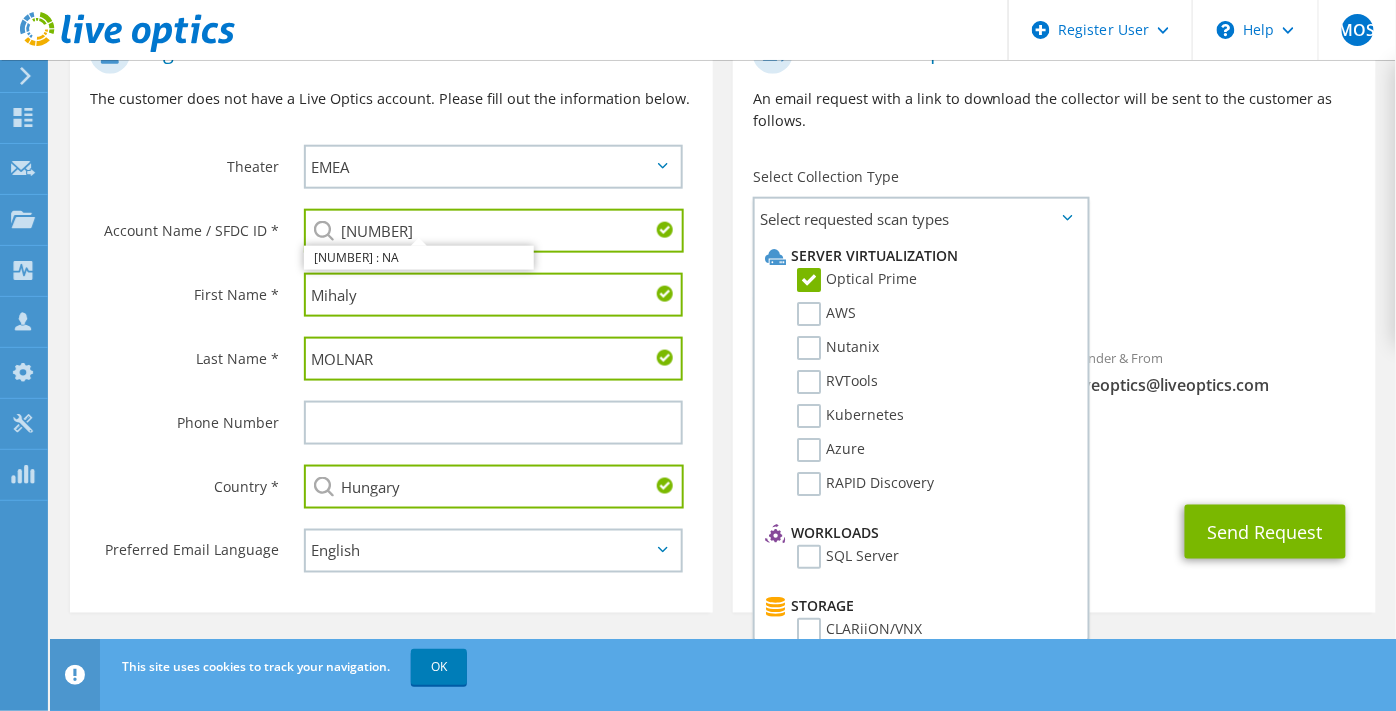 click on "To
molnar.mihaly@mbitech.hu
Sender & From
liveoptics@liveoptics.com" at bounding box center [1054, 220] 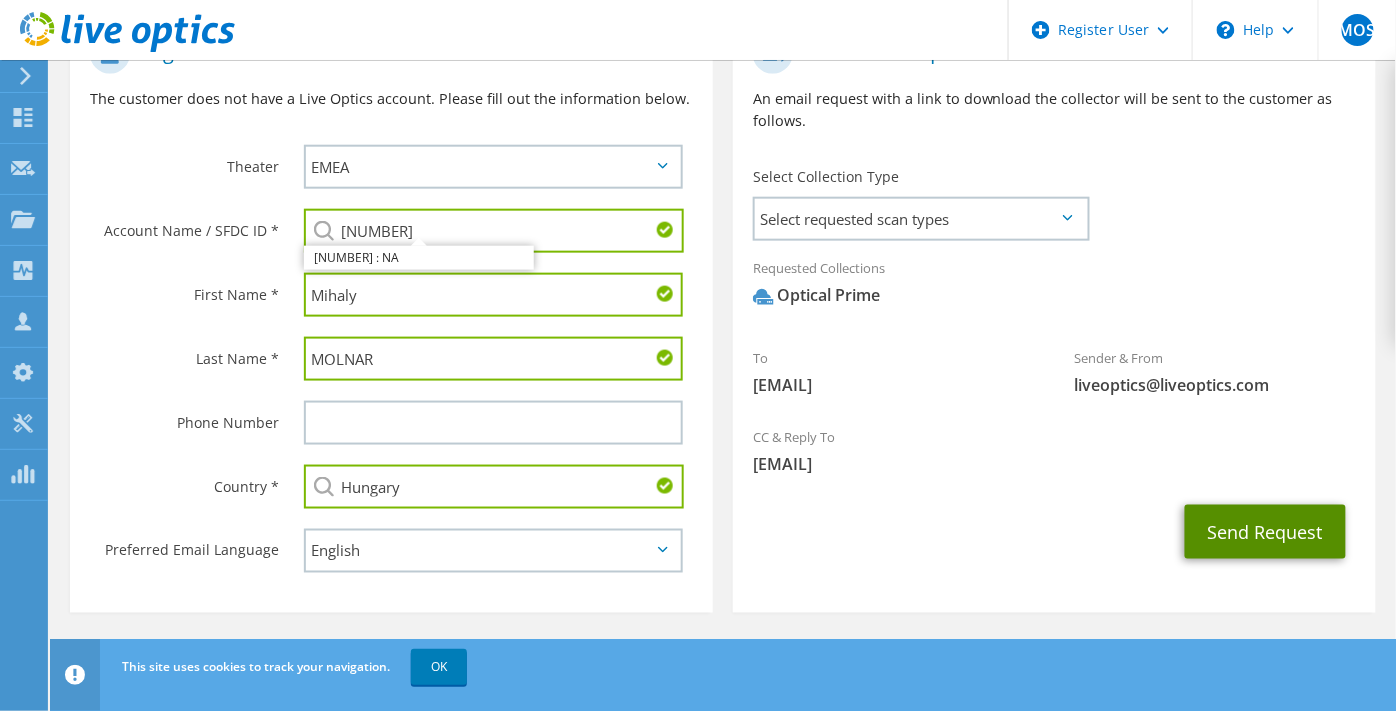click on "Send Request" at bounding box center (1265, 532) 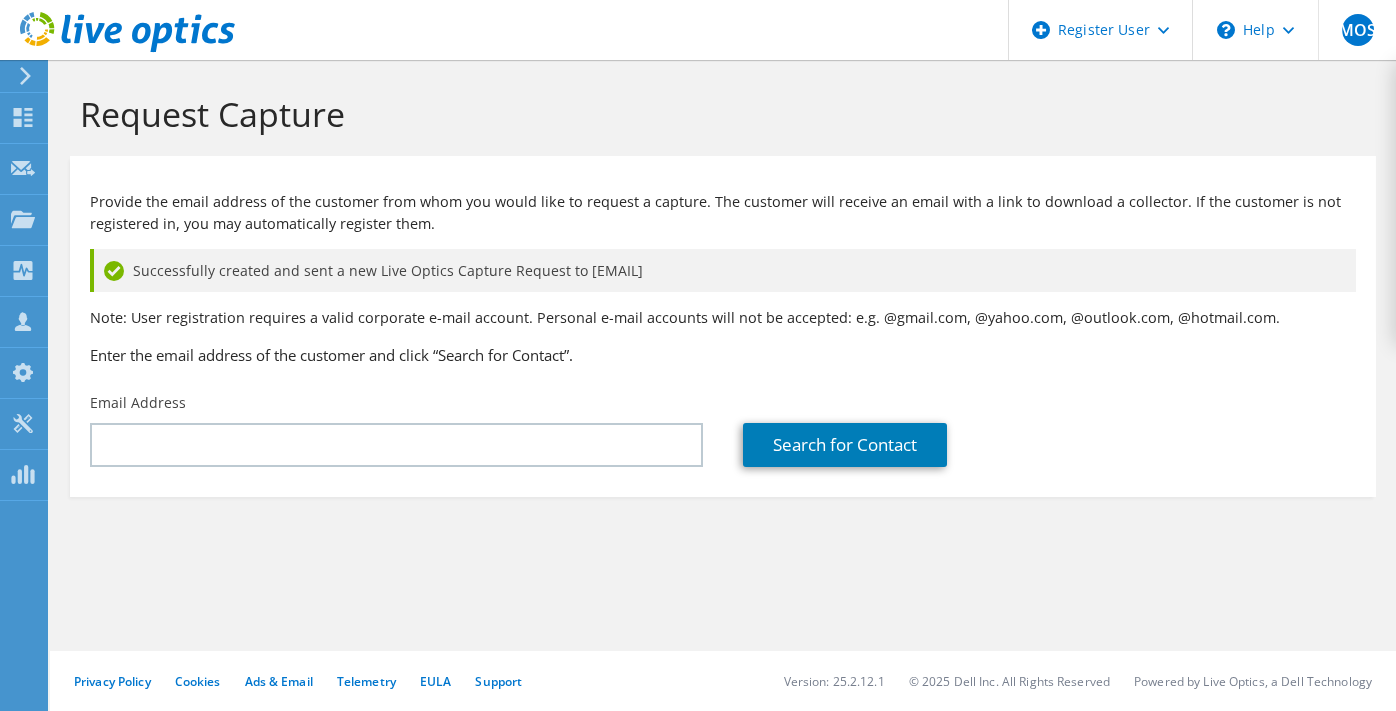 scroll, scrollTop: 0, scrollLeft: 0, axis: both 